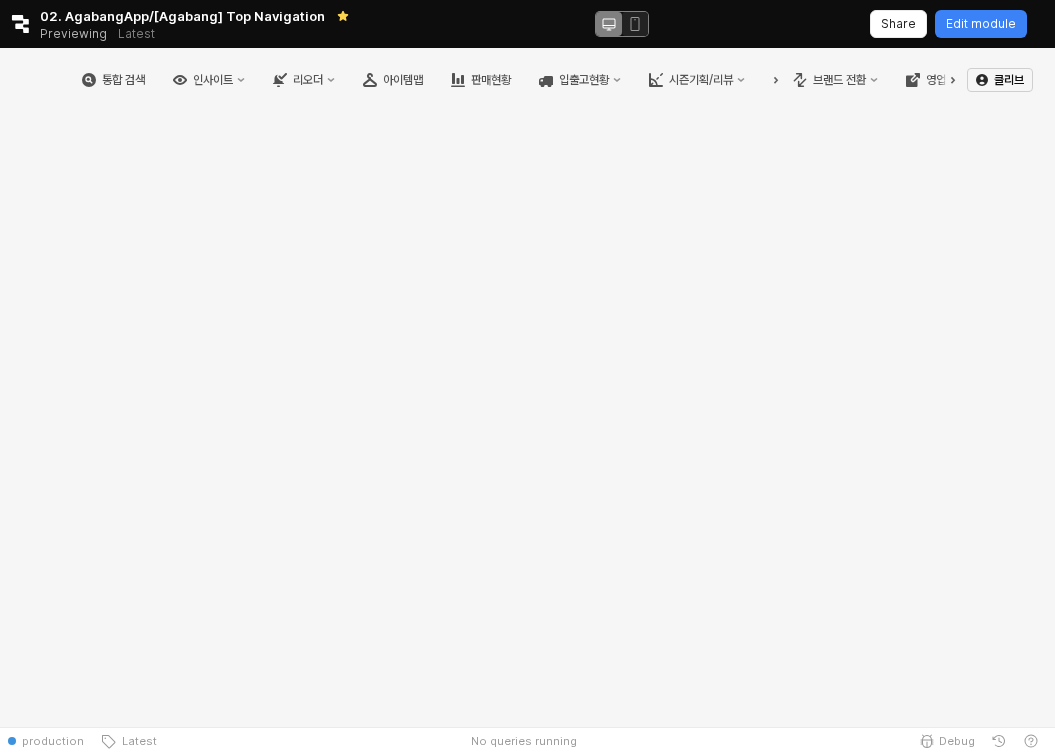 scroll, scrollTop: 0, scrollLeft: 0, axis: both 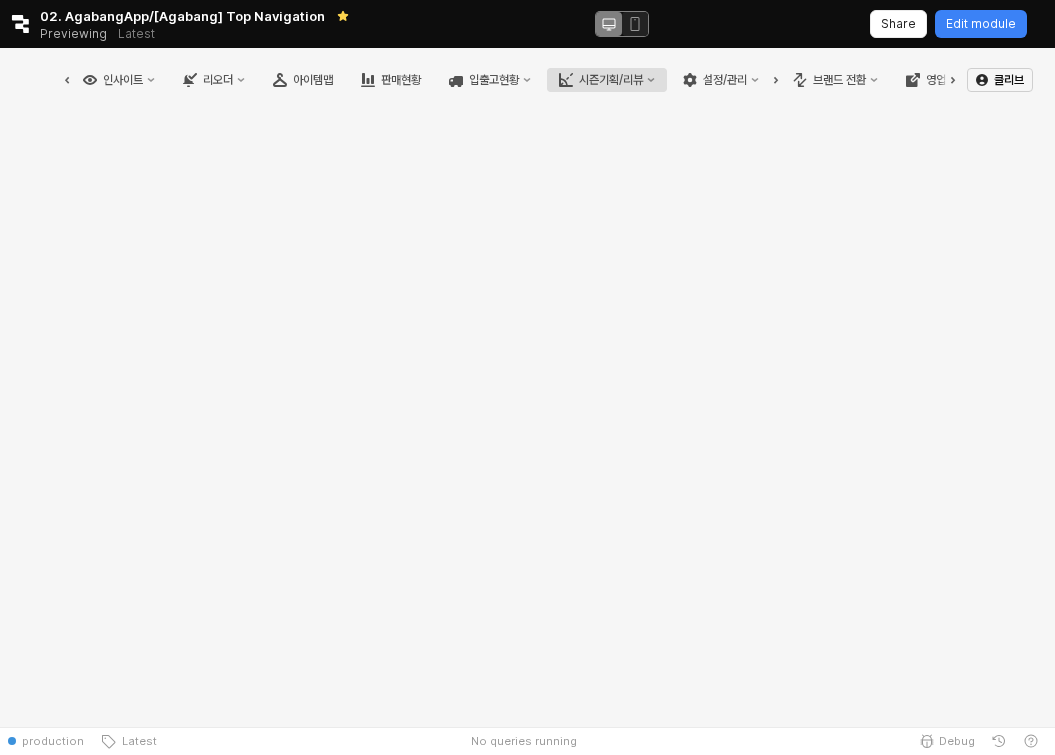 click on "시즌기획/리뷰" at bounding box center [611, 80] 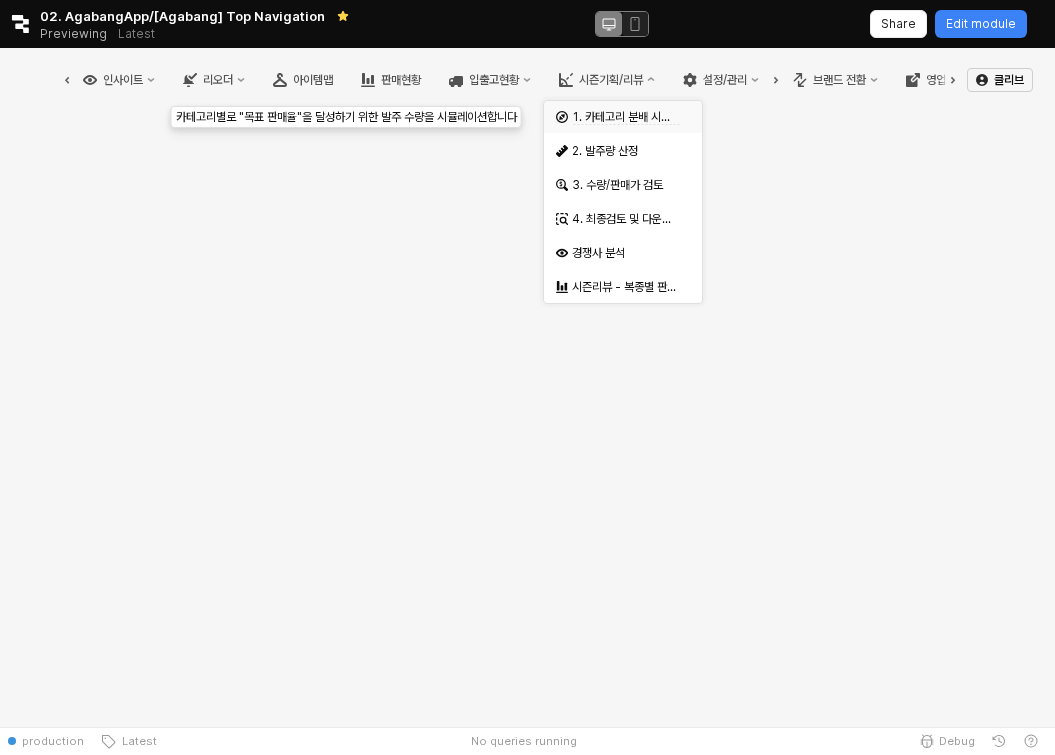 click on "1. 카테고리 분배 시뮬레이션" at bounding box center (636, 117) 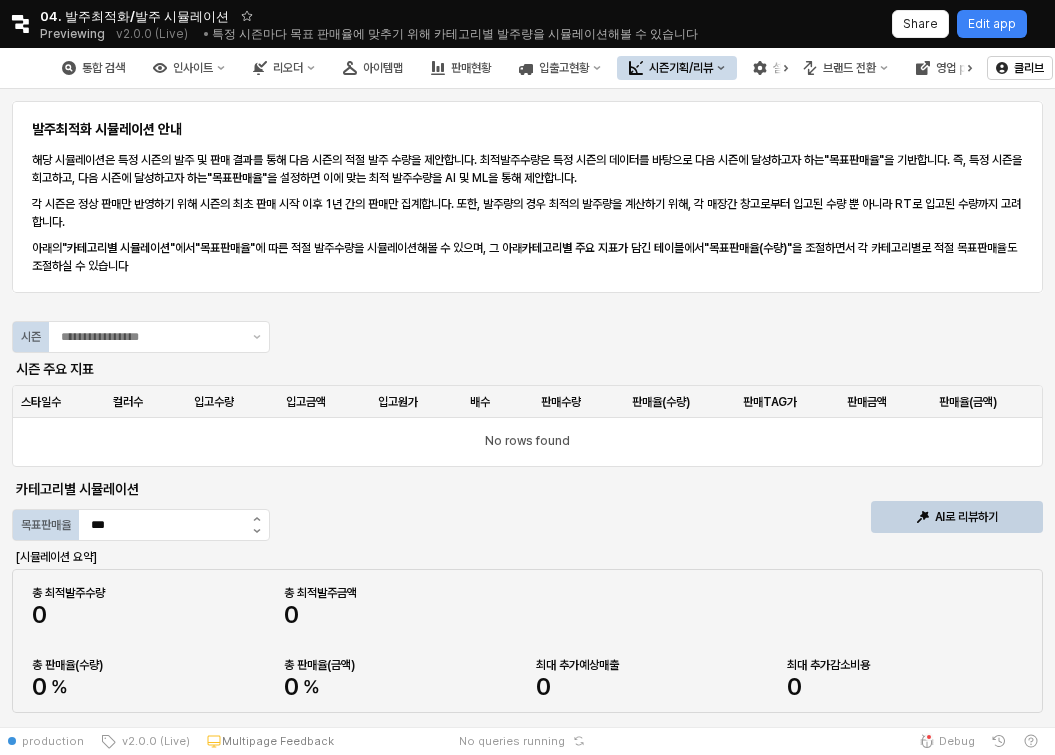 click at bounding box center (10, 68) 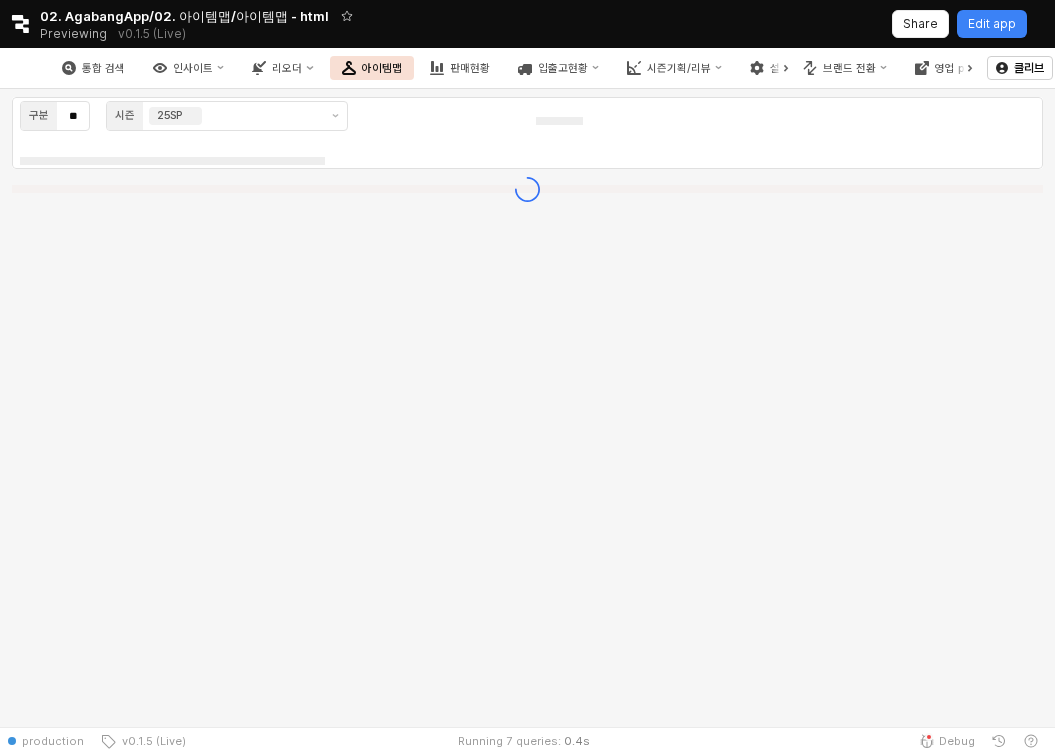 click on "Retool logo" at bounding box center [20, 24] 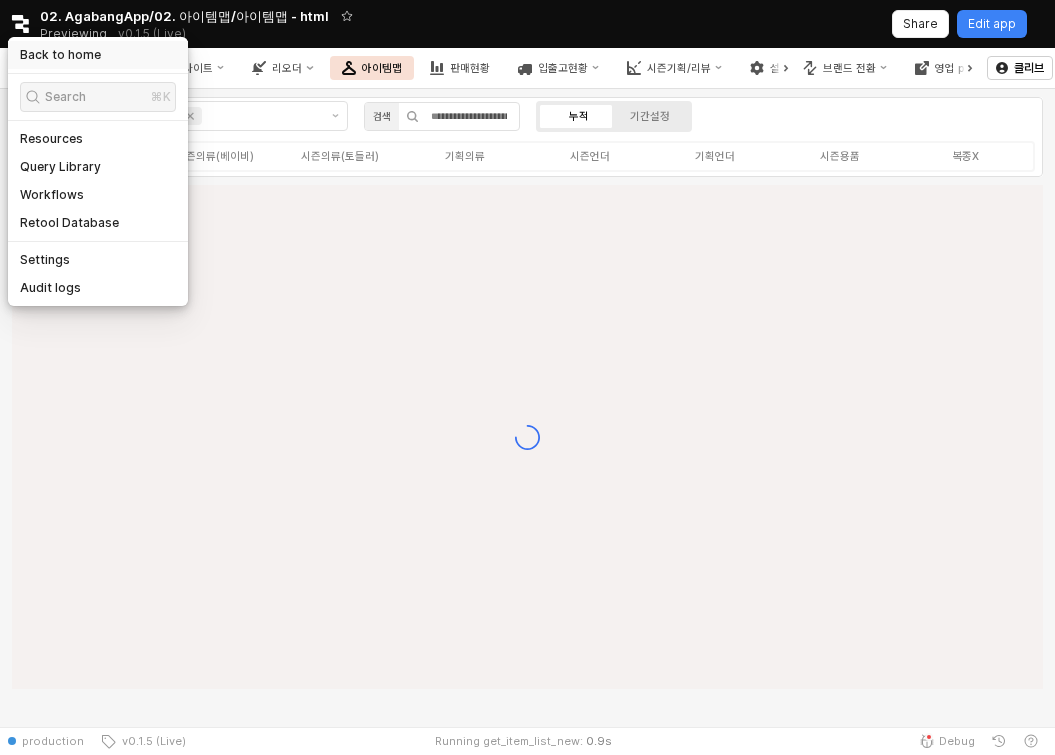 click on "Back to home" at bounding box center (60, 55) 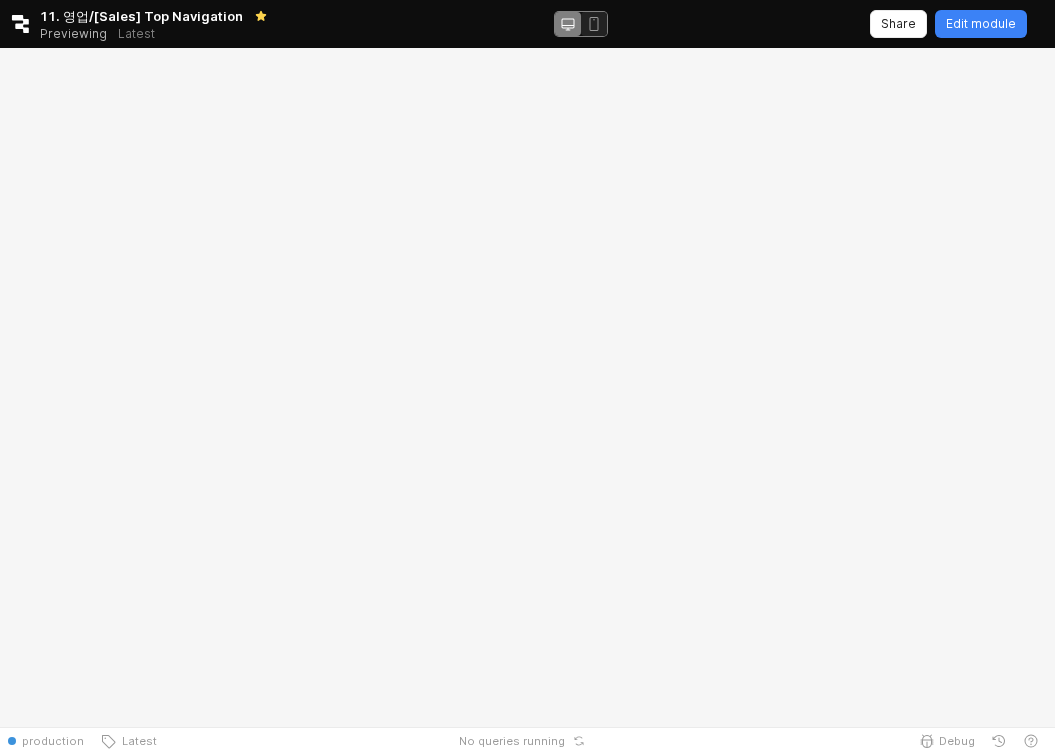 scroll, scrollTop: 0, scrollLeft: 0, axis: both 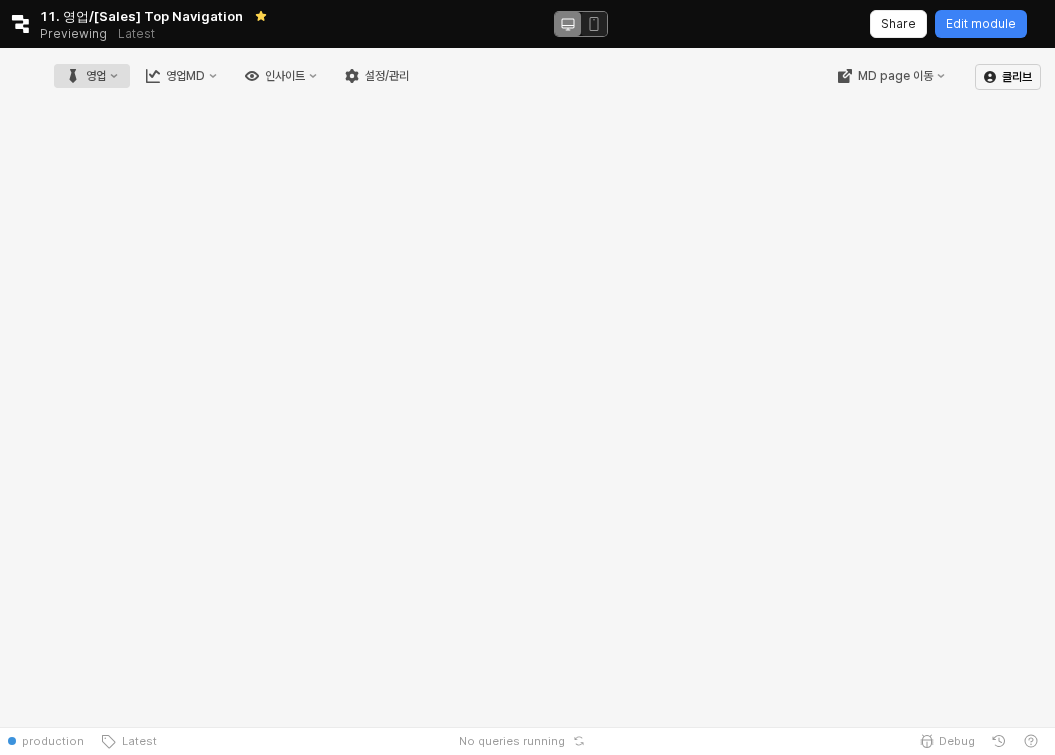 click on "영업" at bounding box center [92, 76] 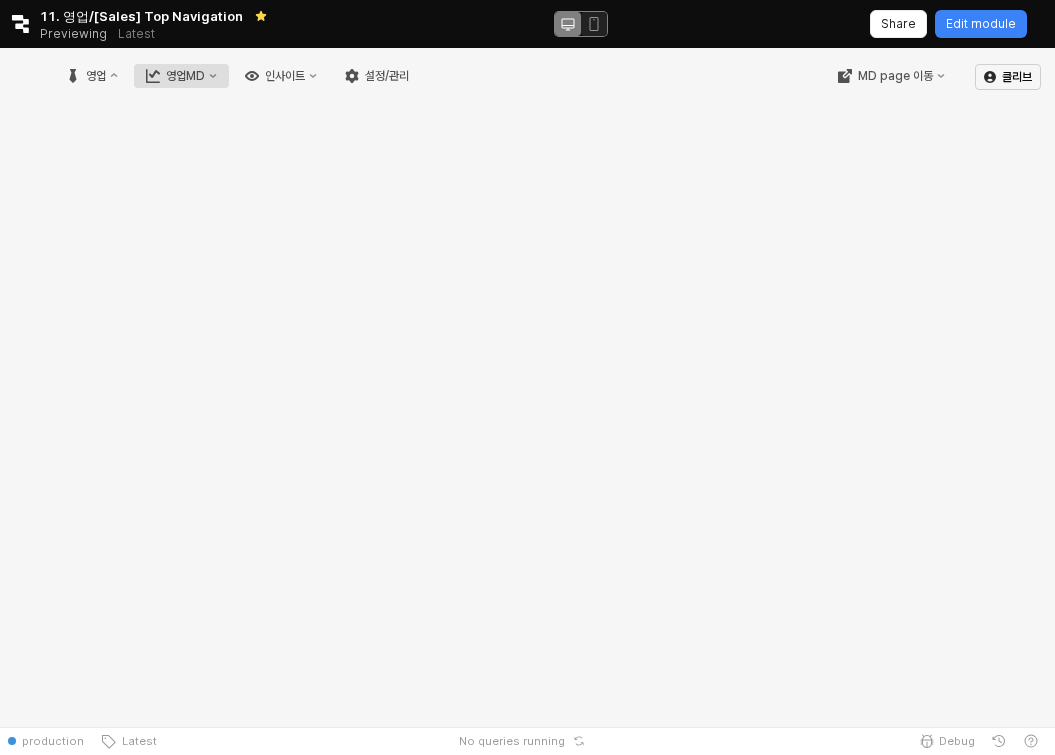 click on "영업MD" at bounding box center [181, 76] 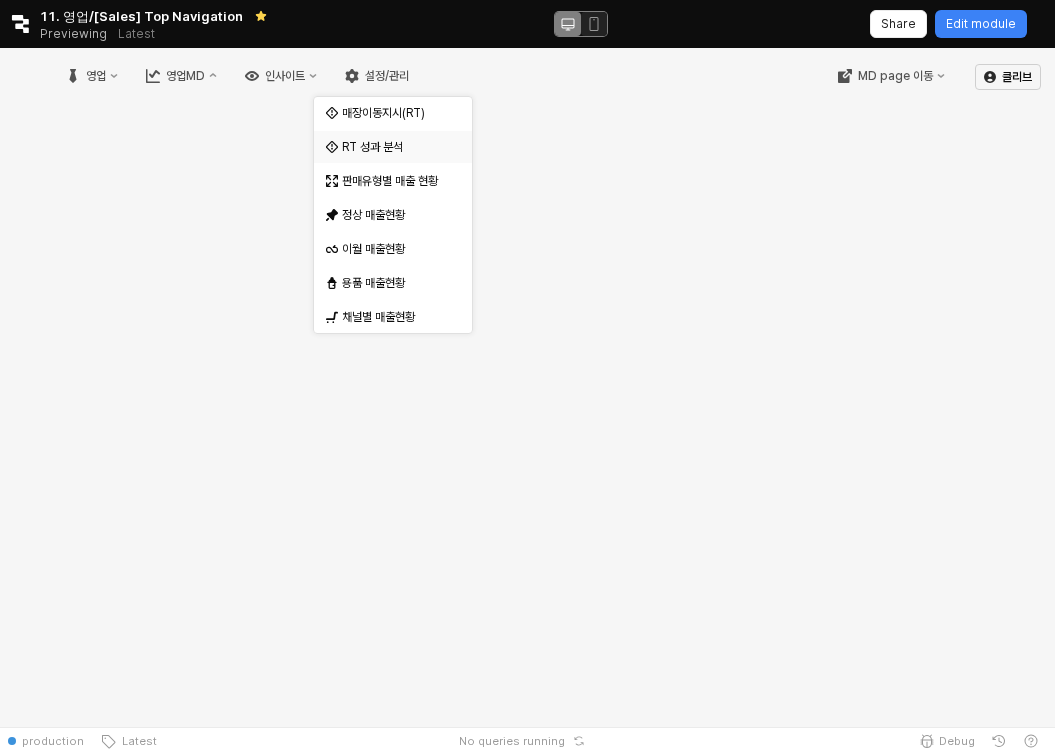 click on "RT 성과 분석" at bounding box center [387, 147] 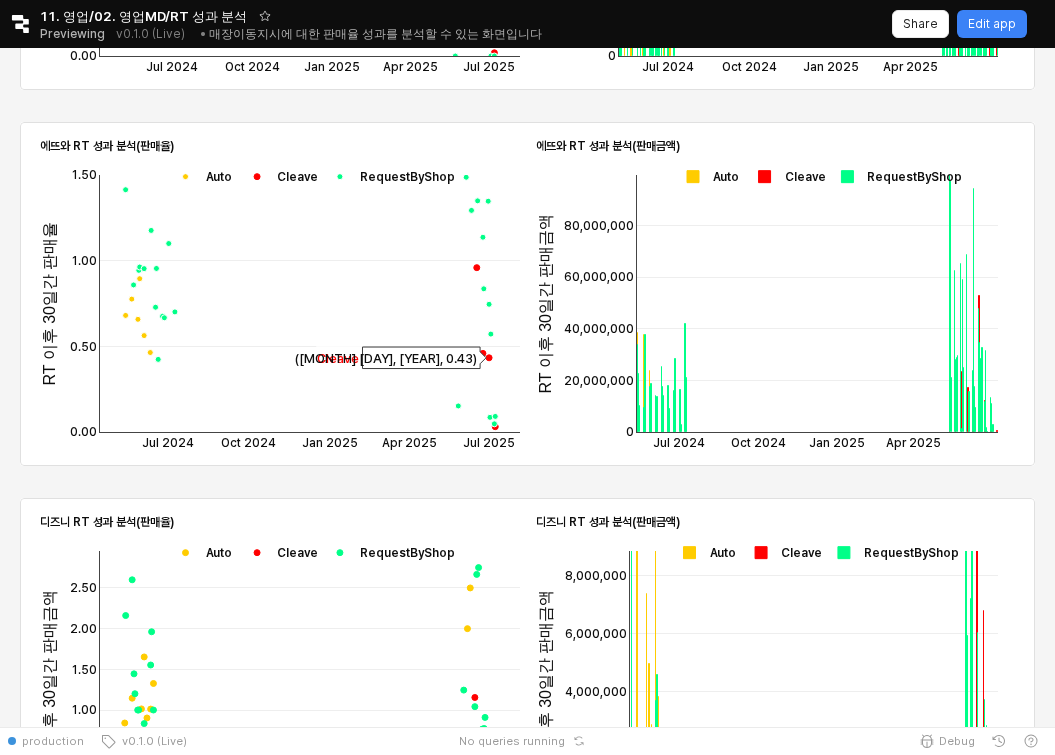scroll, scrollTop: 1645, scrollLeft: 0, axis: vertical 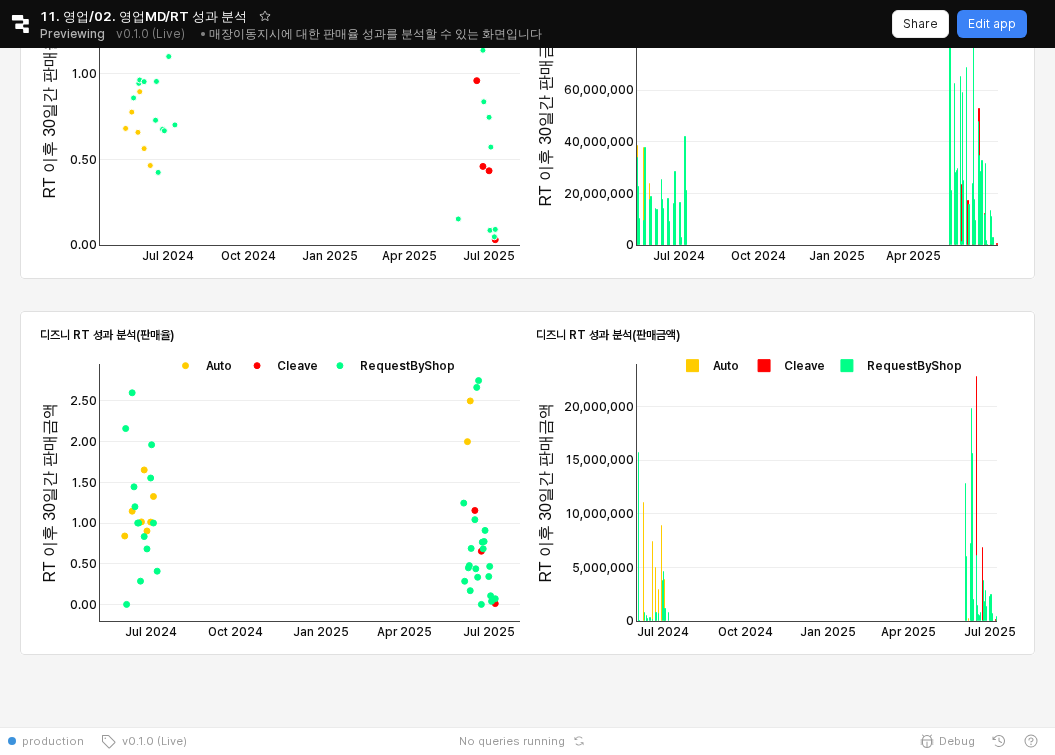 click at bounding box center (707, 365) 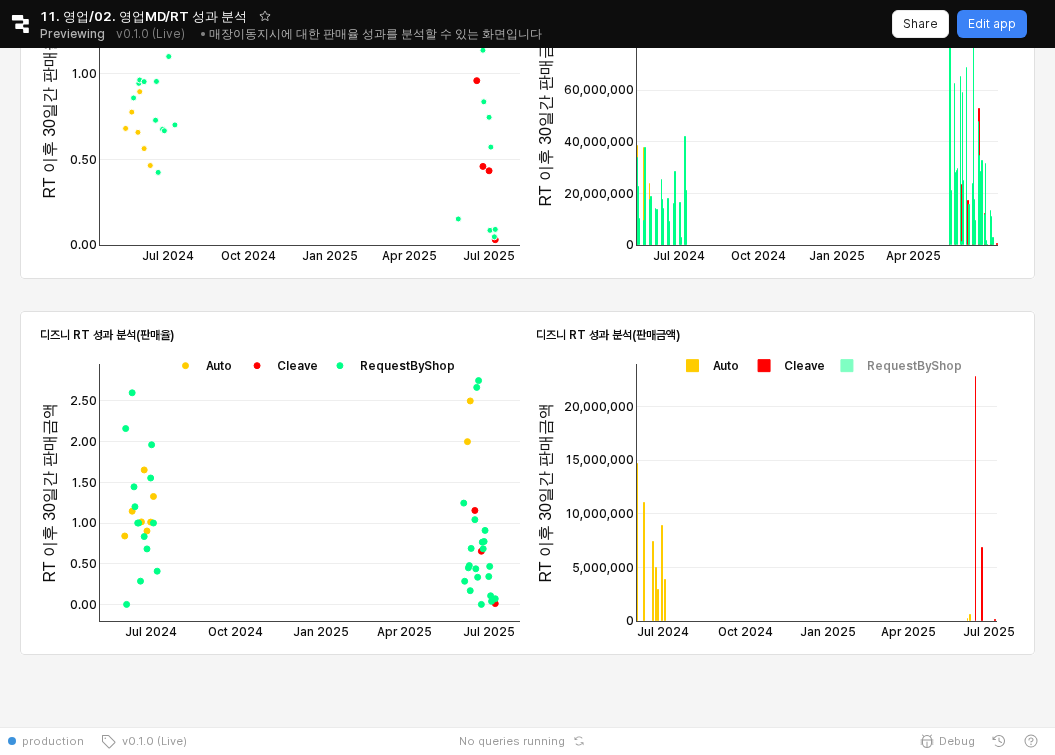 click at bounding box center [200, 365] 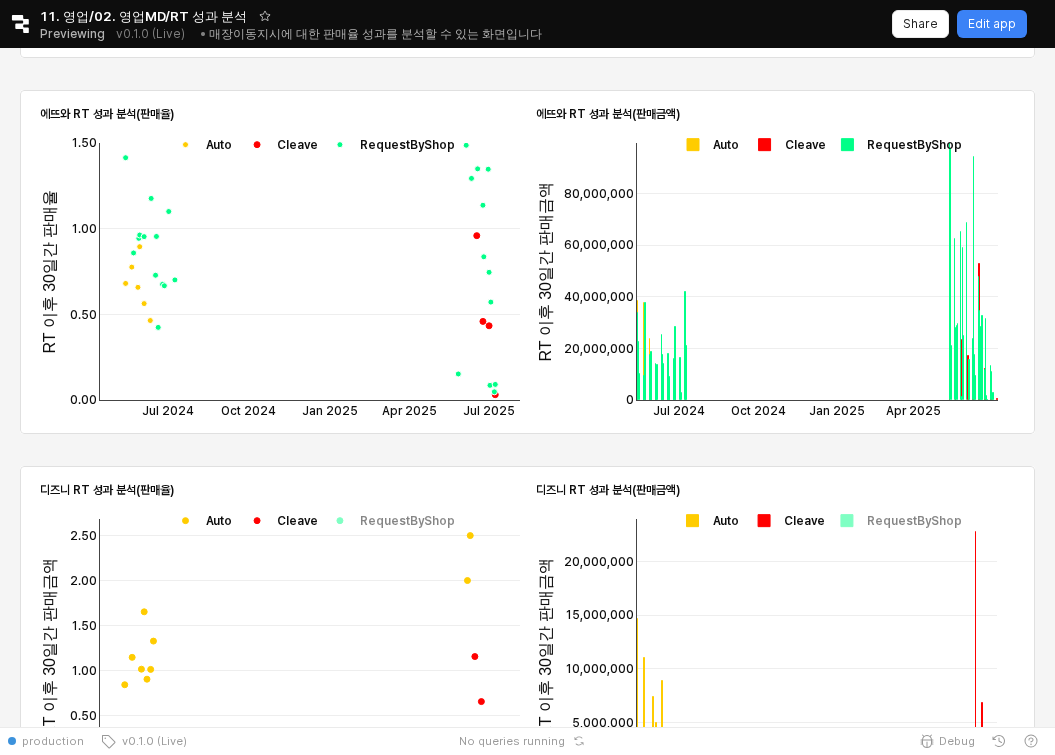 scroll, scrollTop: 1489, scrollLeft: 0, axis: vertical 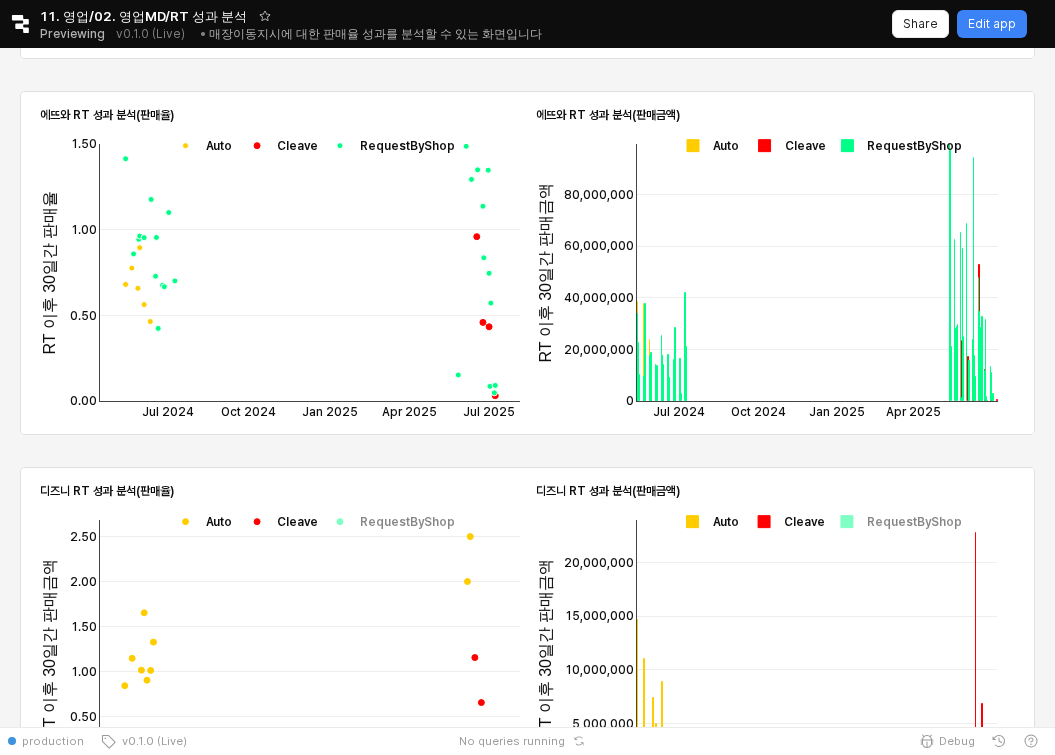 click at bounding box center [707, 145] 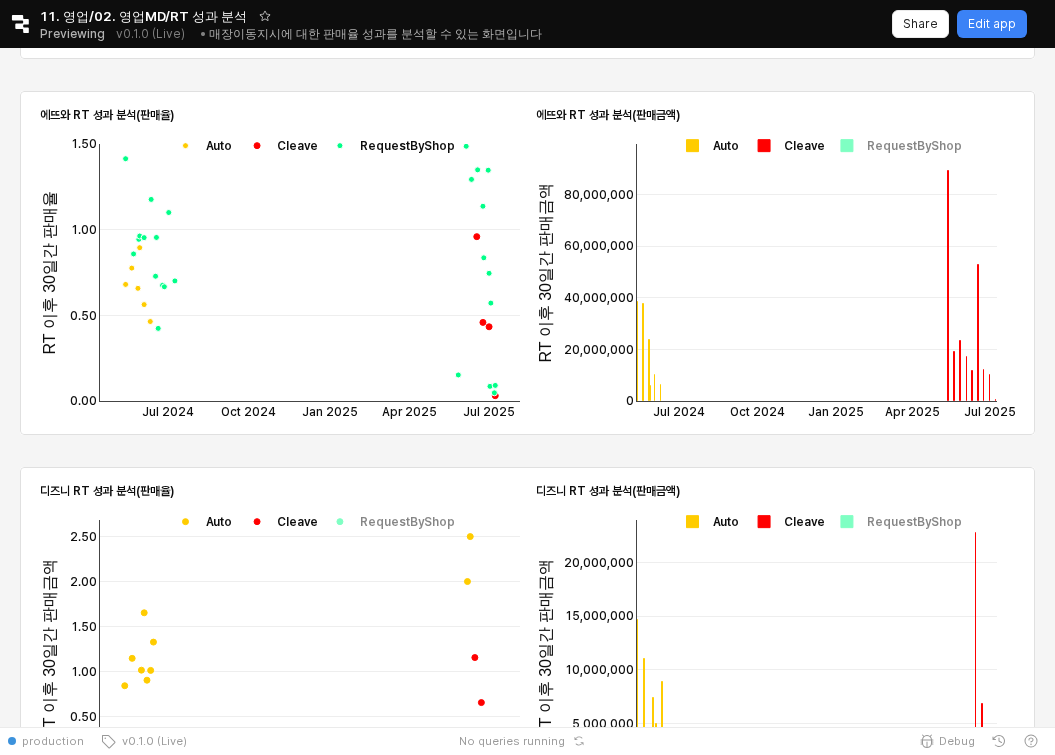 click at bounding box center (200, 145) 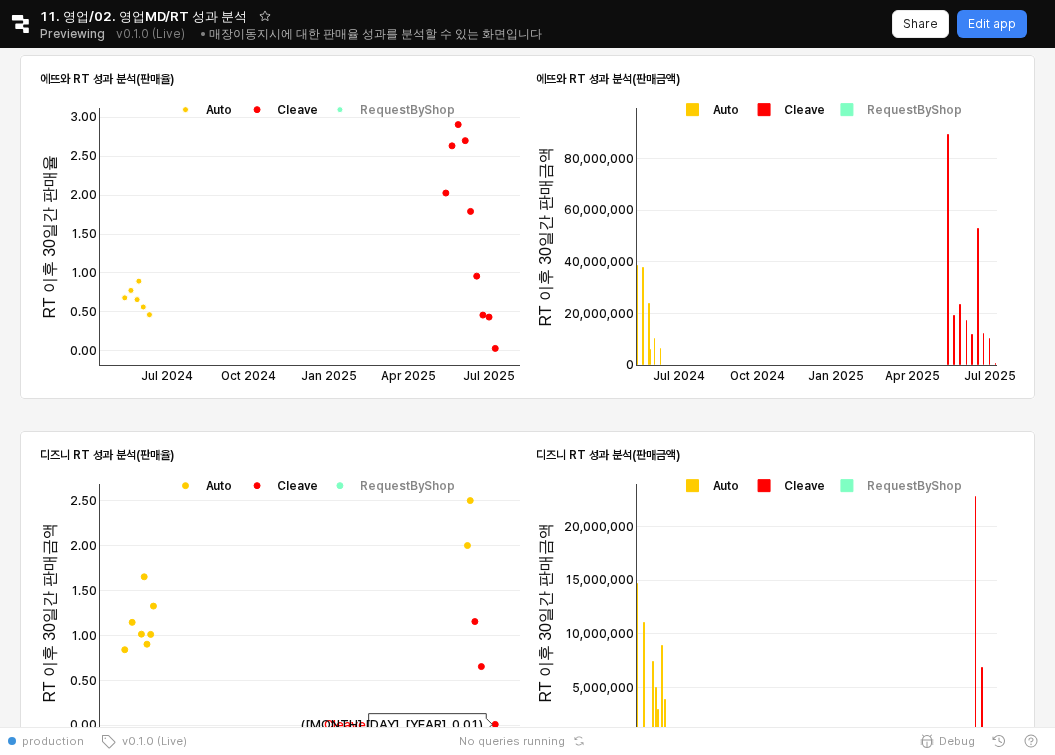 scroll, scrollTop: 1485, scrollLeft: 0, axis: vertical 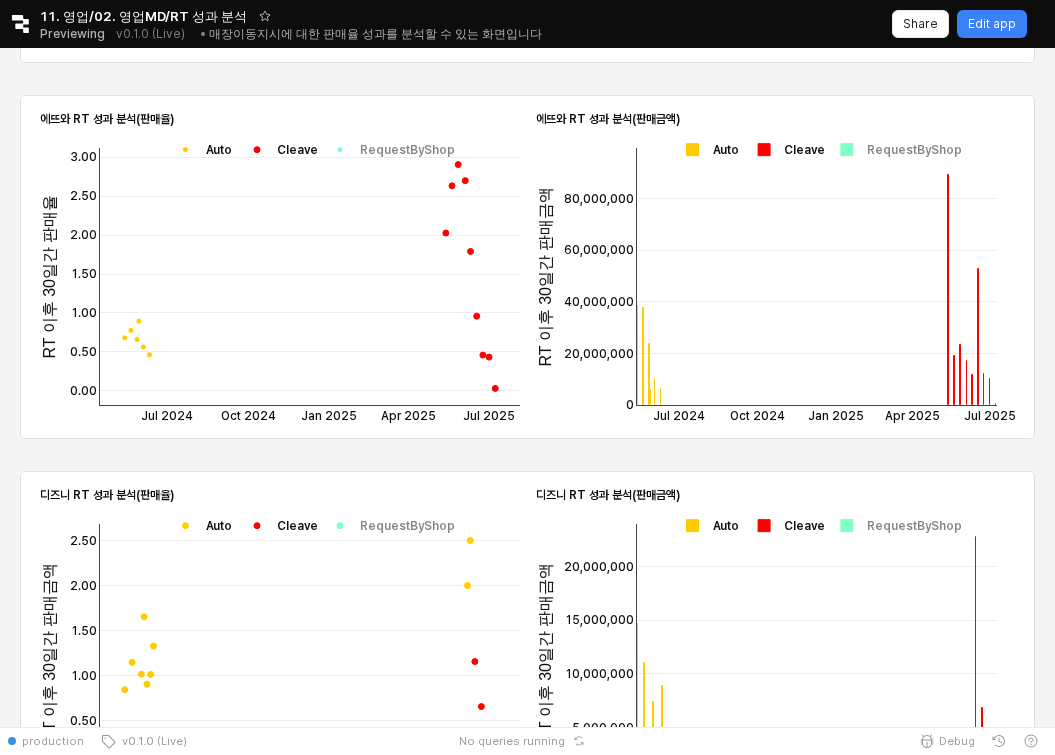 click at bounding box center [707, 149] 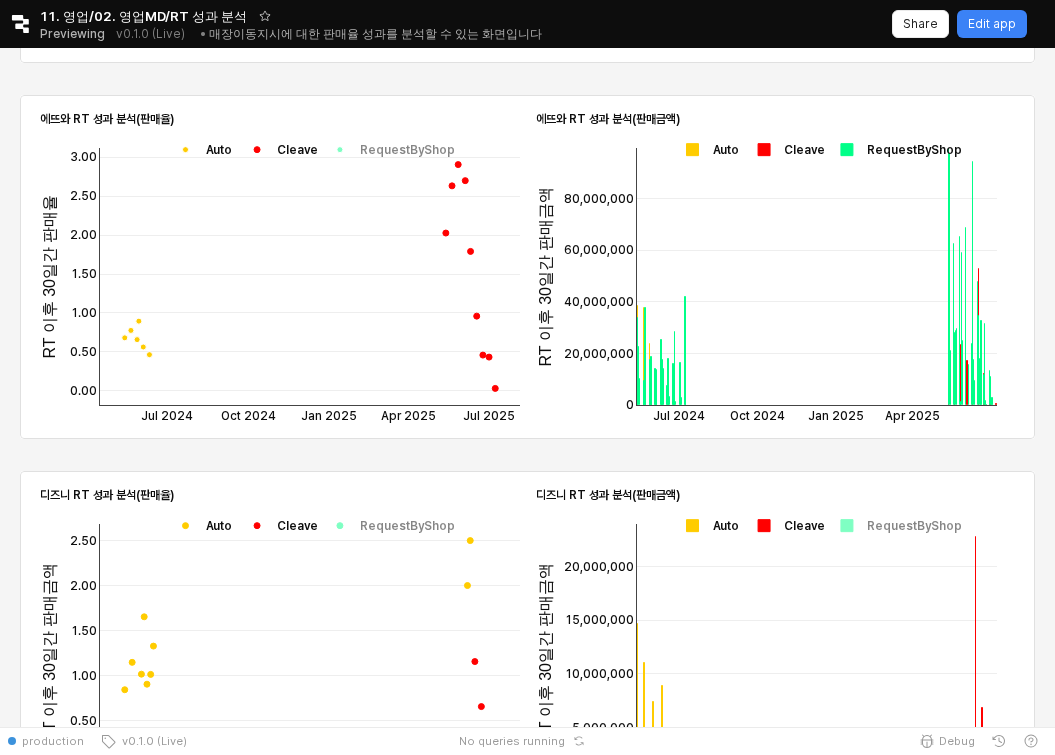 click at bounding box center (707, 149) 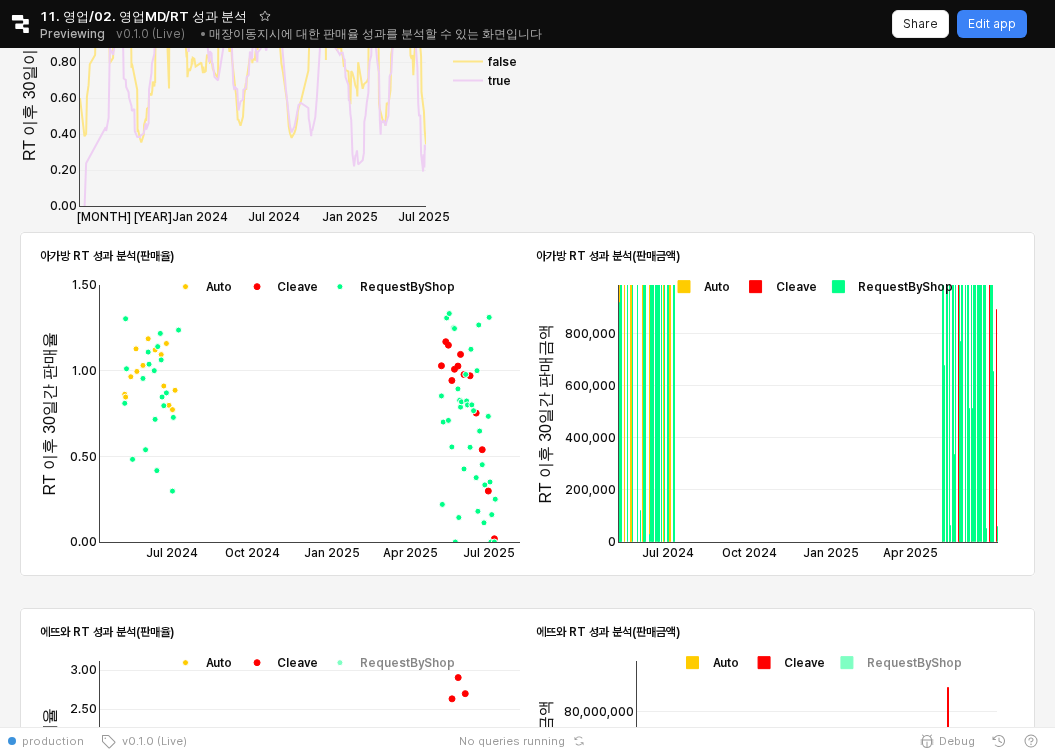 scroll, scrollTop: 934, scrollLeft: 0, axis: vertical 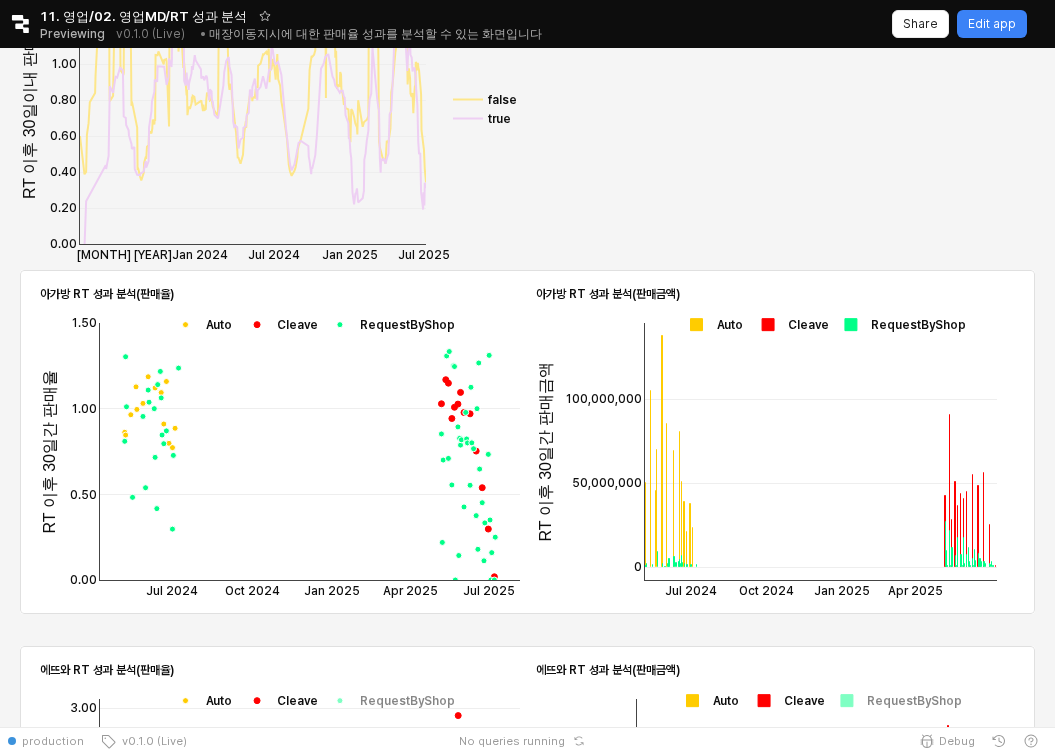 click at bounding box center [711, 324] 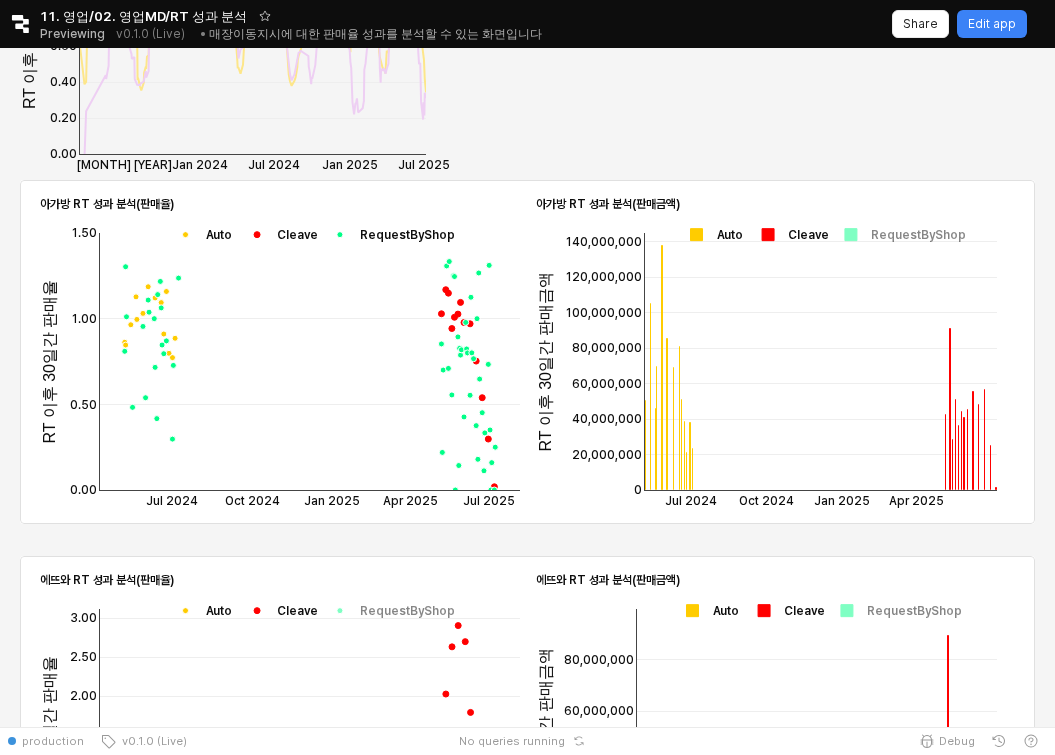 scroll, scrollTop: 977, scrollLeft: 0, axis: vertical 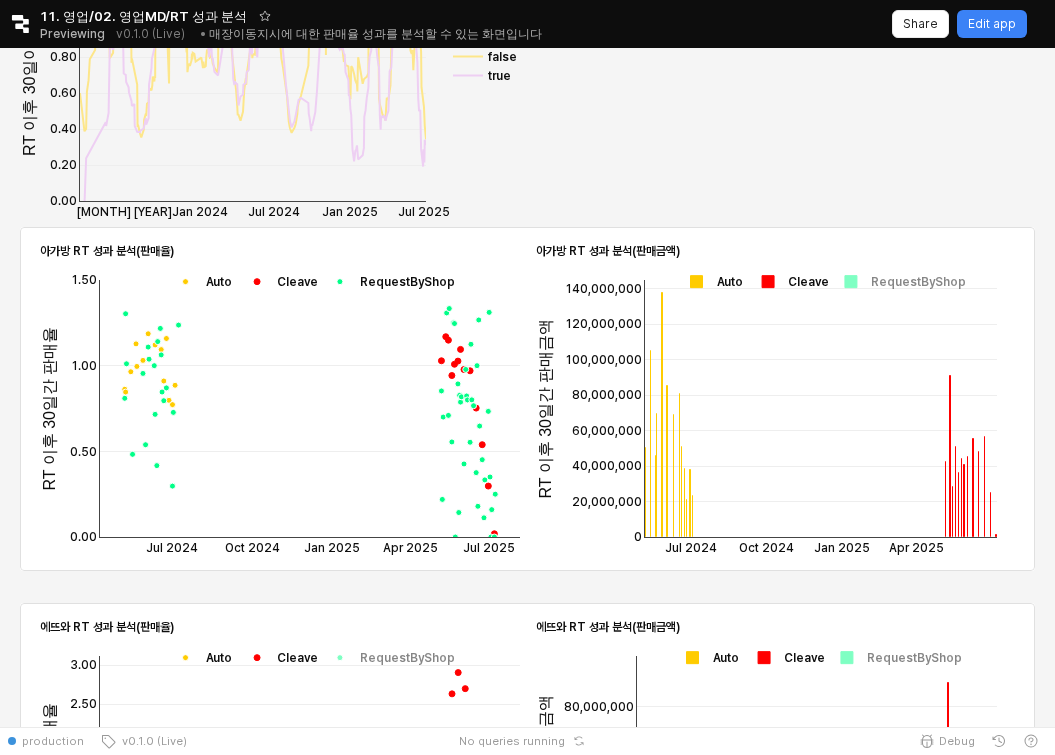 click at bounding box center (200, 281) 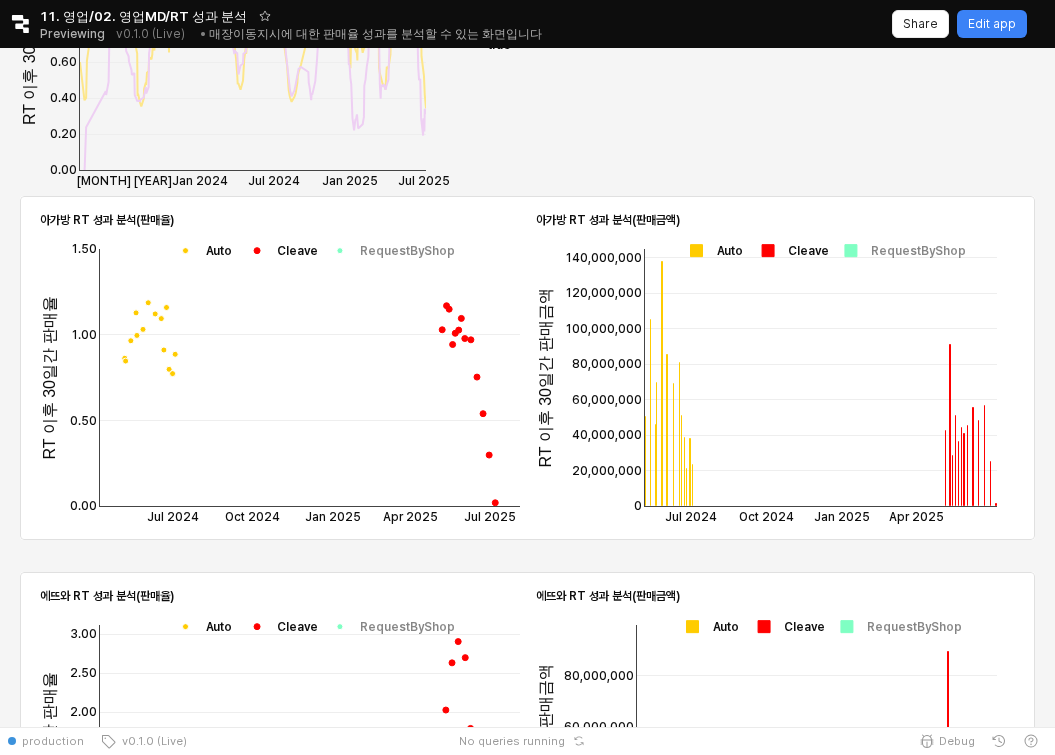 scroll, scrollTop: 1012, scrollLeft: 0, axis: vertical 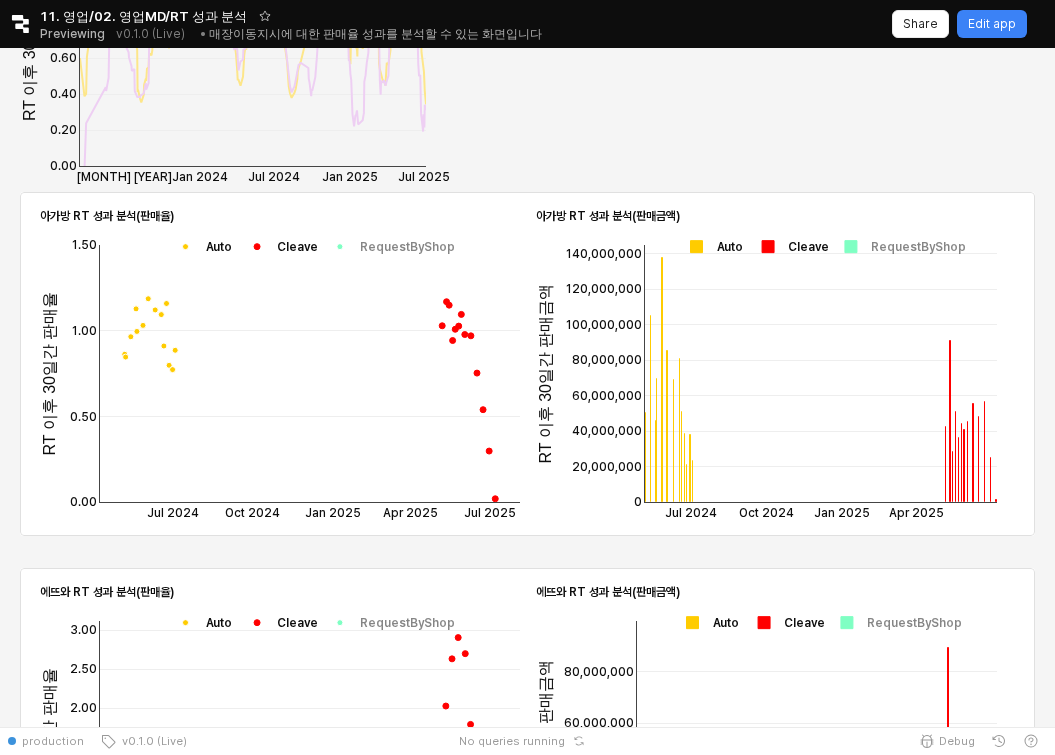click at bounding box center [200, 246] 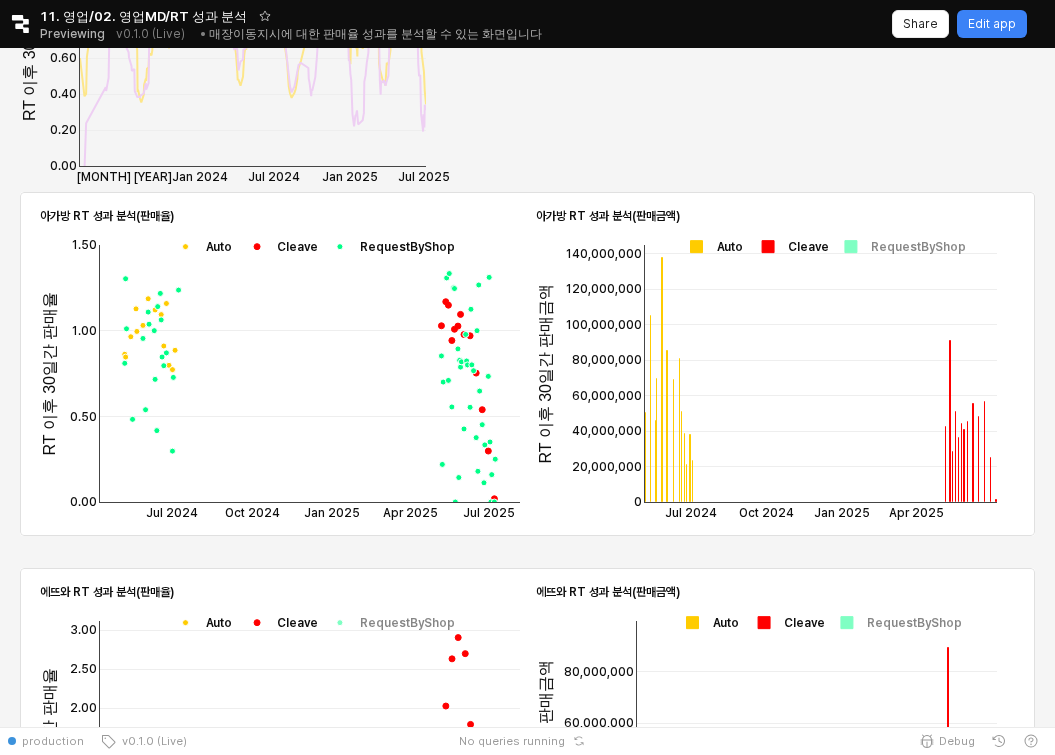 click at bounding box center (200, 246) 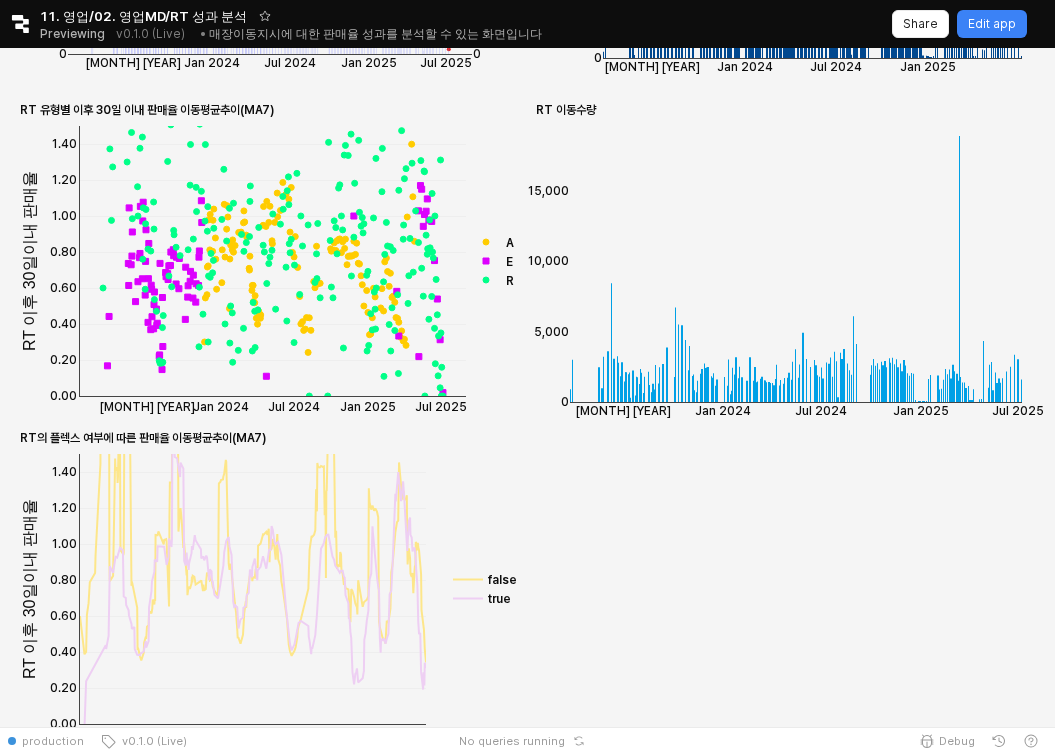 scroll, scrollTop: 0, scrollLeft: 0, axis: both 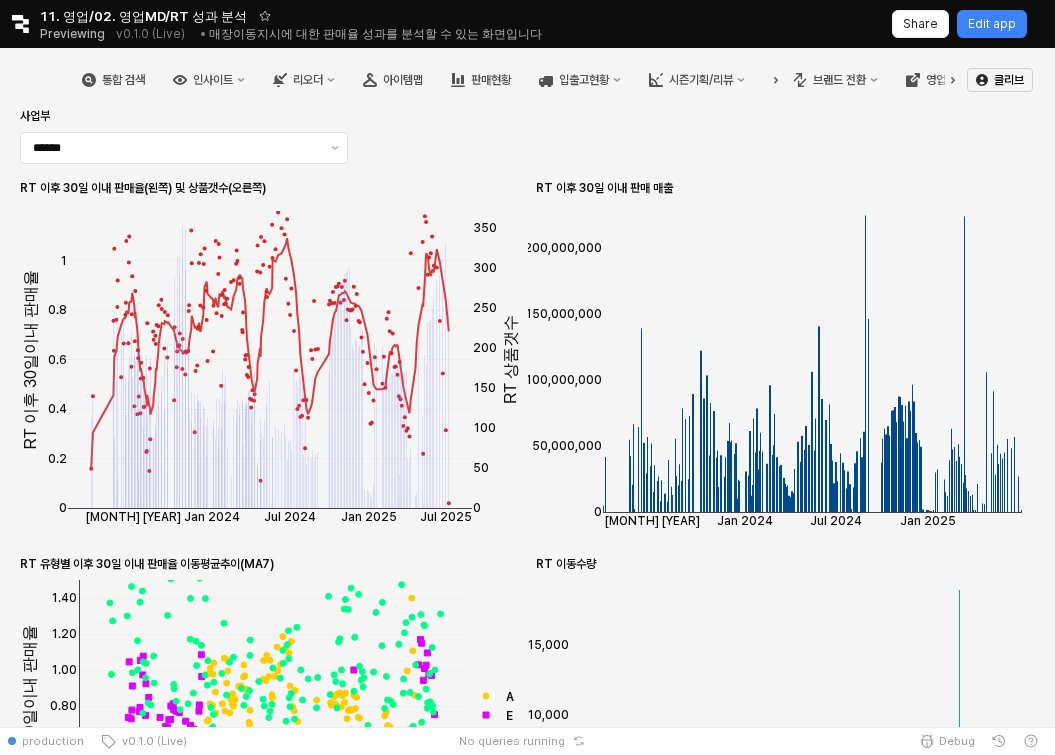 click on "통합 검색 인사이트 리오더 아이템맵 판매현황 입출고현황 시즌기획/리뷰 설정/관리 브랜드 전환 영업 page 클리브 사업부 ****** RT 이후 30일 이내 판매율(왼쪽) 및 상품갯수(오른쪽) RT 이후 30일 이내 판매 매출 [MONTH] [YEAR] [MONTH] [YEAR] [MONTH] [YEAR] [MONTH] [YEAR] [MONTH] [YEAR] 0 0.2 0.4 0.6 0.8 1 1.2 0 50 100 150 200 250 300 350 RT 이후 30일이내 판매율 RT 상품갯수 [MONTH] [YEAR] [MONTH] [YEAR] [MONTH] [YEAR] [MONTH] [YEAR] [MONTH] [YEAR] 0 50,000,000 100,000,000 150,000,000 200,000,000 RT 유형별 이후 30일 이내 판매율 이동평균추이(MA7) RT 이동수량 [MONTH] [YEAR] [MONTH] [YEAR] [MONTH] [YEAR] [MONTH] [YEAR] [MONTH] [YEAR] 0.00 0.20 0.40 0.60 0.80 1.00 1.20 1.40 A E R RT 이후 30일이내 판매율 [MONTH] [YEAR] [MONTH] [YEAR] [MONTH] [YEAR] [MONTH] [YEAR] [MONTH] [YEAR] 0 5,000 10,000 15,000 RT의 플렉스 여부에 따른 판매율 이동평균추이(MA7) [MONTH] [YEAR] [MONTH] [YEAR] [MONTH] [YEAR] [MONTH] [YEAR] [MONTH] [YEAR] 0.00 0.20 0.40 0.60 0.80 1.00 1.20 1.40 false true RT 이후 30일이내 판매율 아가방 RT 성과 분석(판매율) 0 0" at bounding box center (527, 1180) 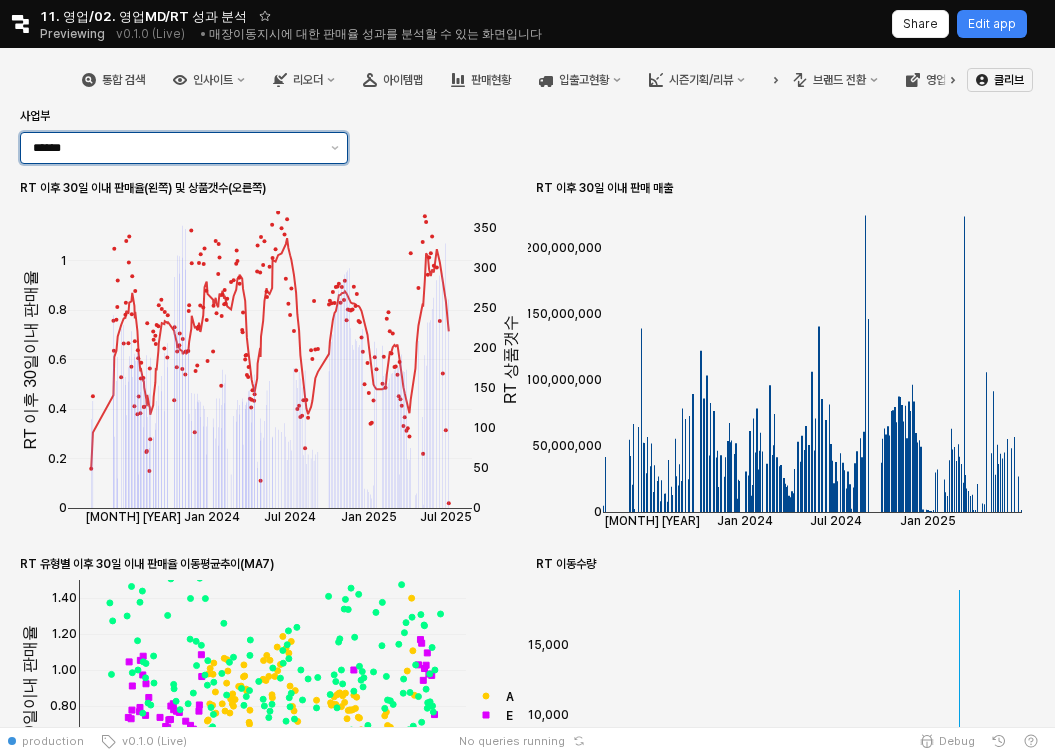 click on "******" at bounding box center (172, 148) 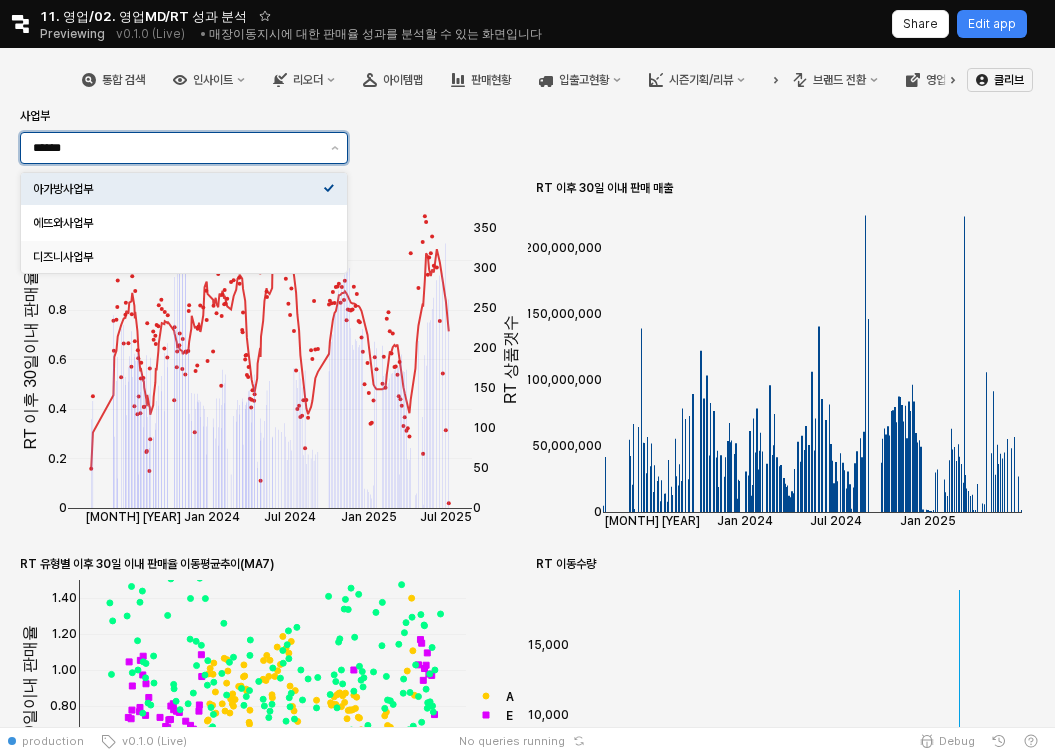 click on "디즈니사업부" at bounding box center (178, 257) 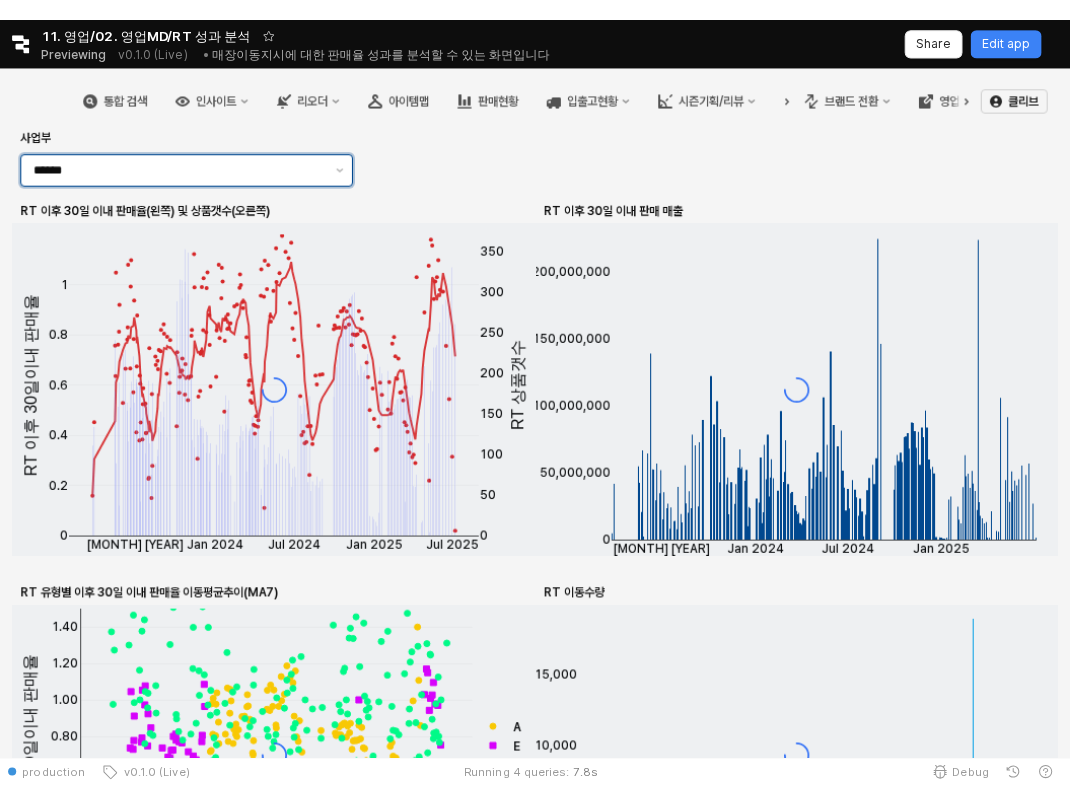 scroll, scrollTop: 122, scrollLeft: 0, axis: vertical 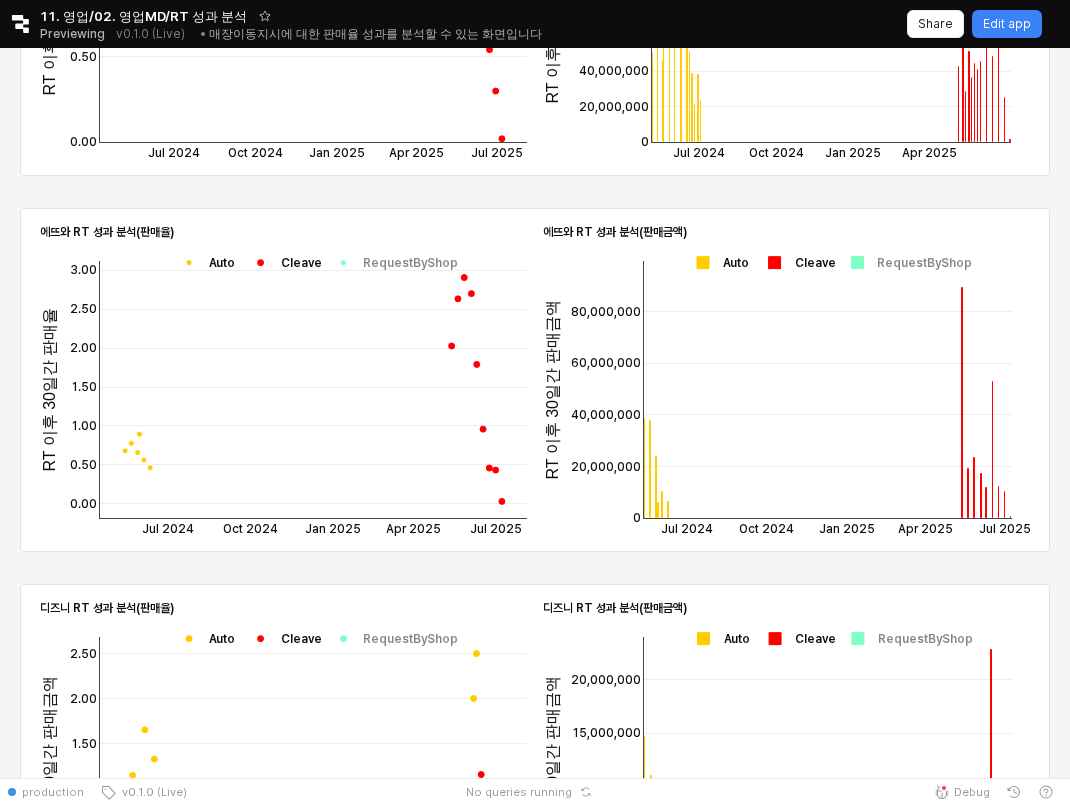 click at bounding box center (203, 262) 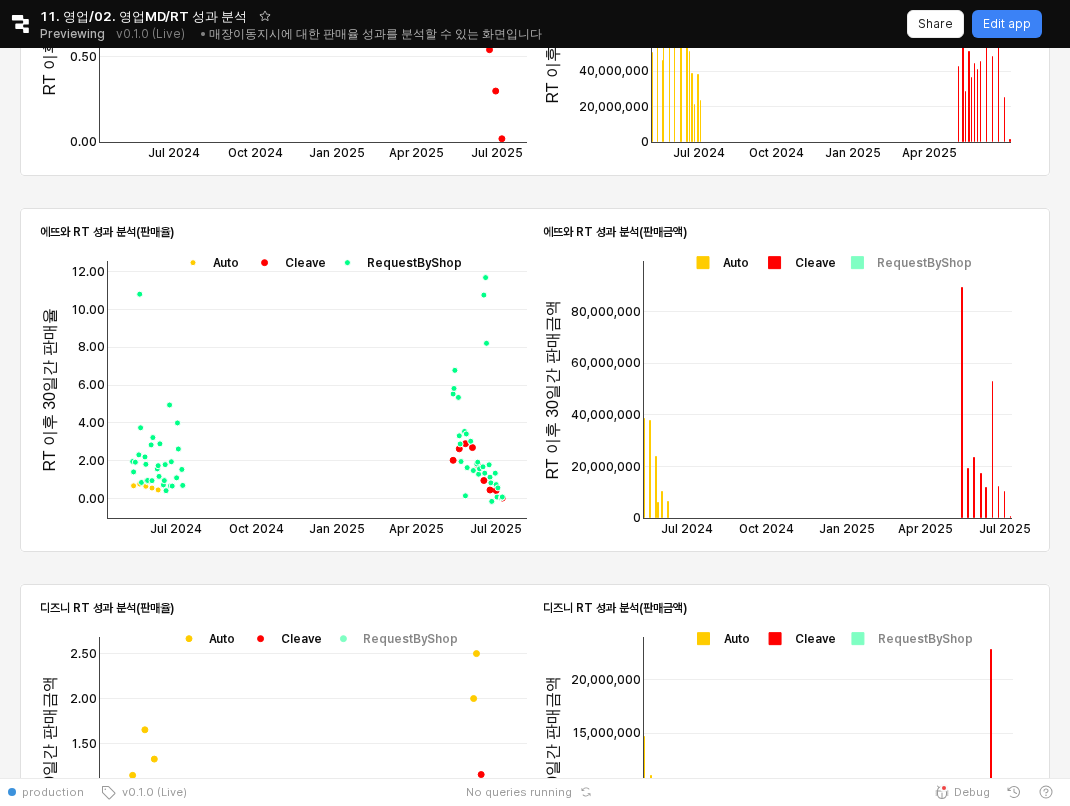 click at bounding box center [717, 262] 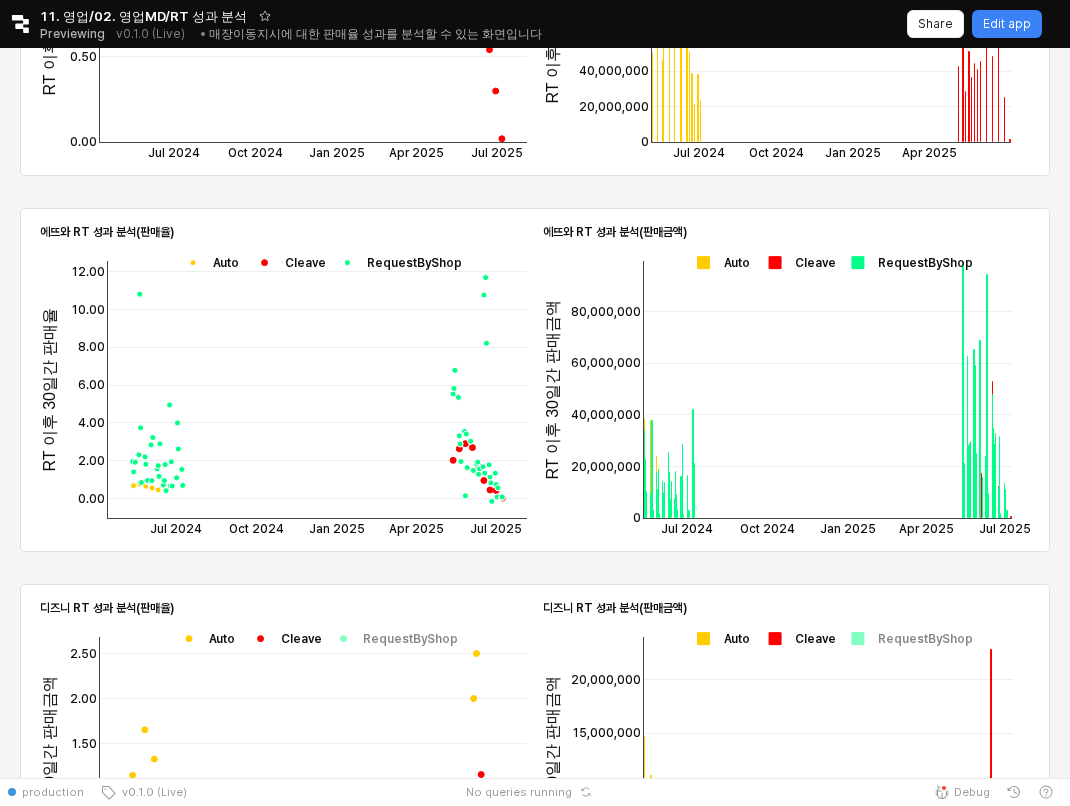 click at bounding box center (718, 638) 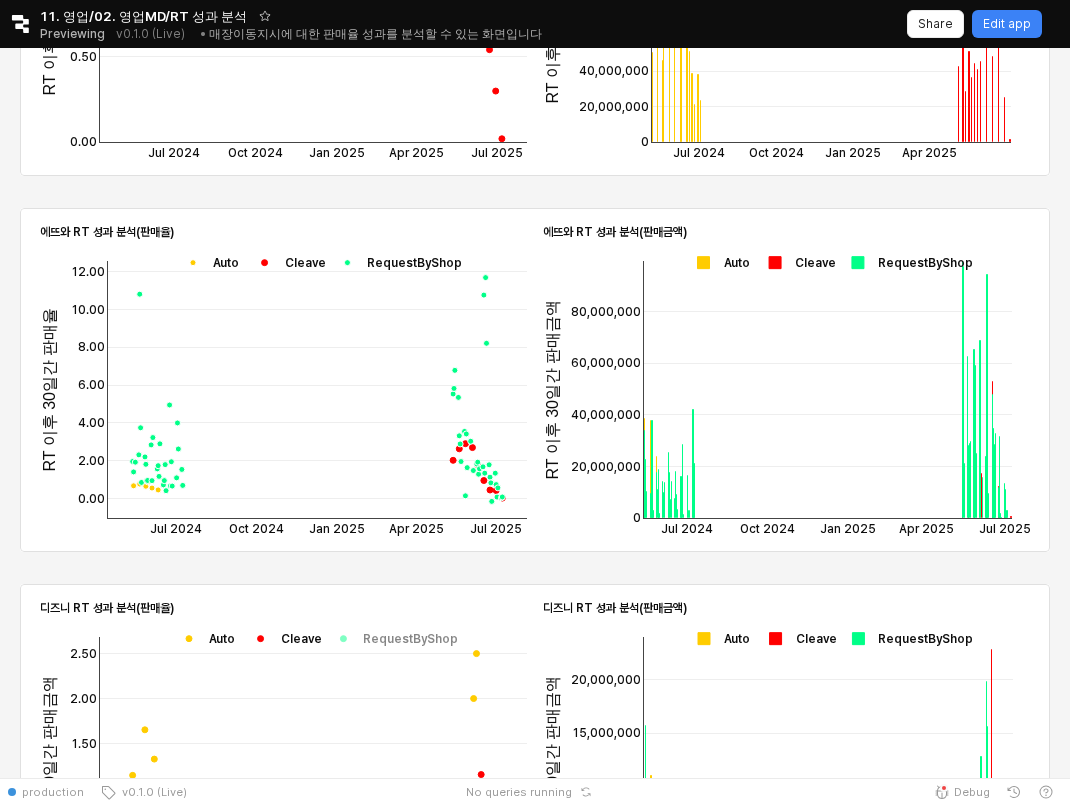 click at bounding box center (203, 638) 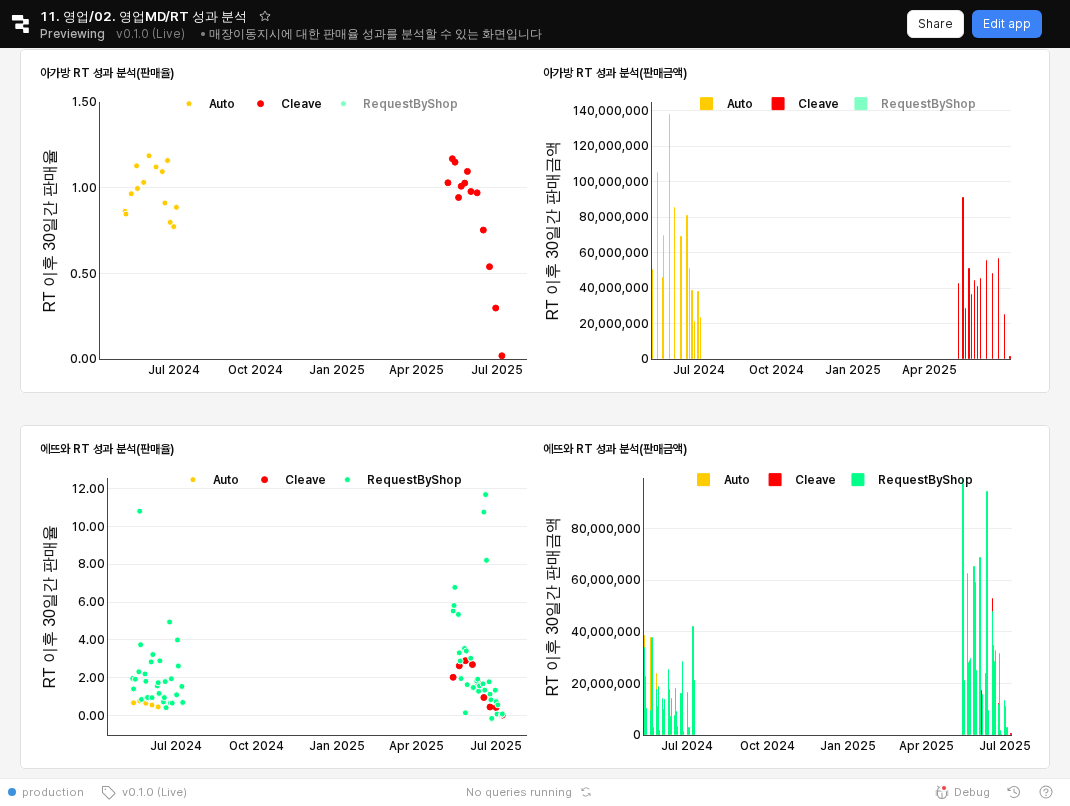 scroll, scrollTop: 1054, scrollLeft: 0, axis: vertical 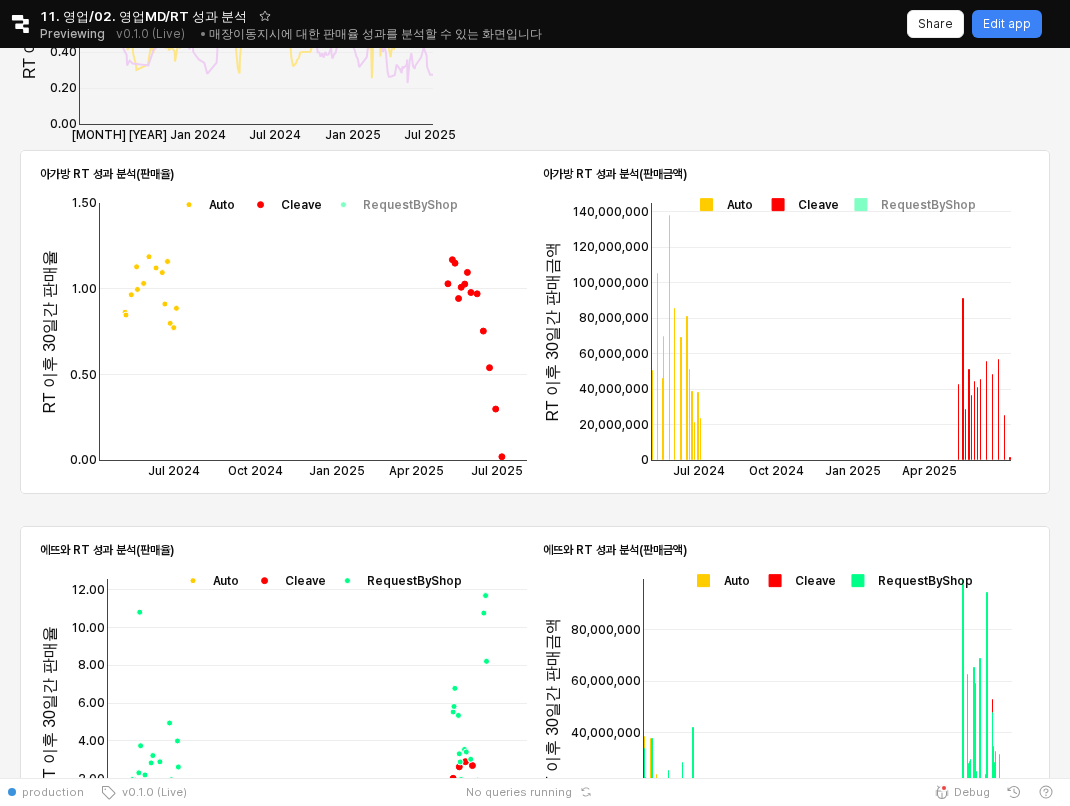 click at bounding box center (203, 204) 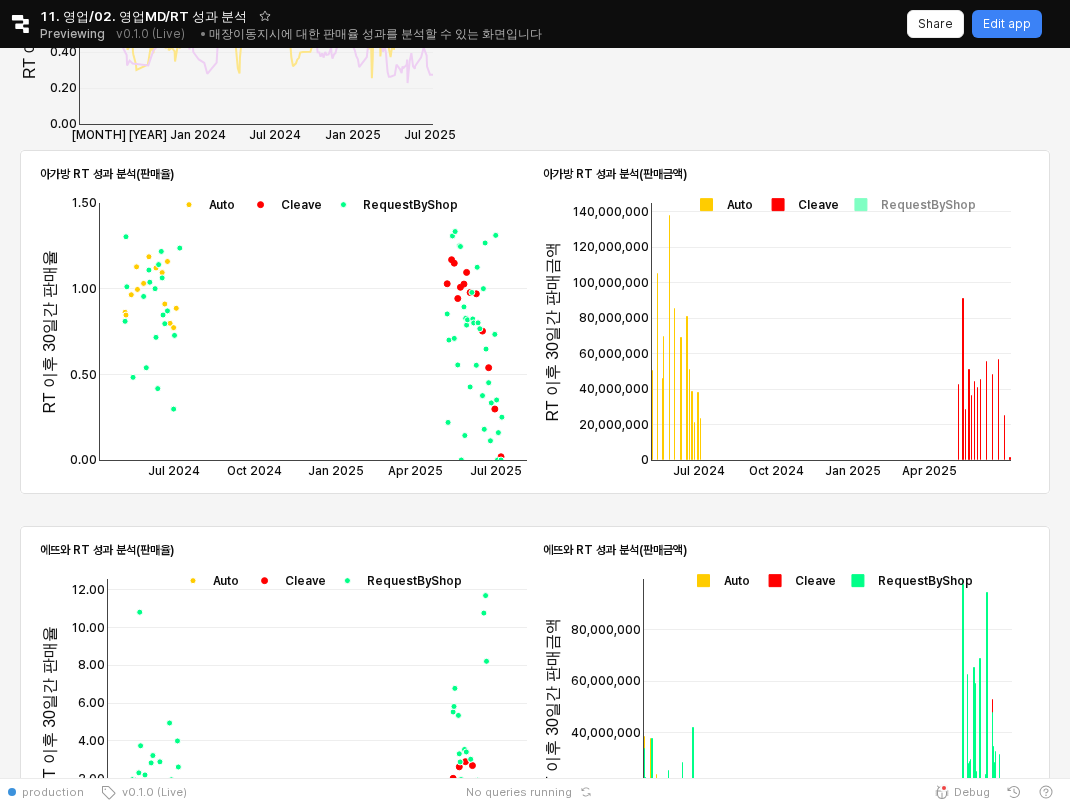 click at bounding box center (721, 204) 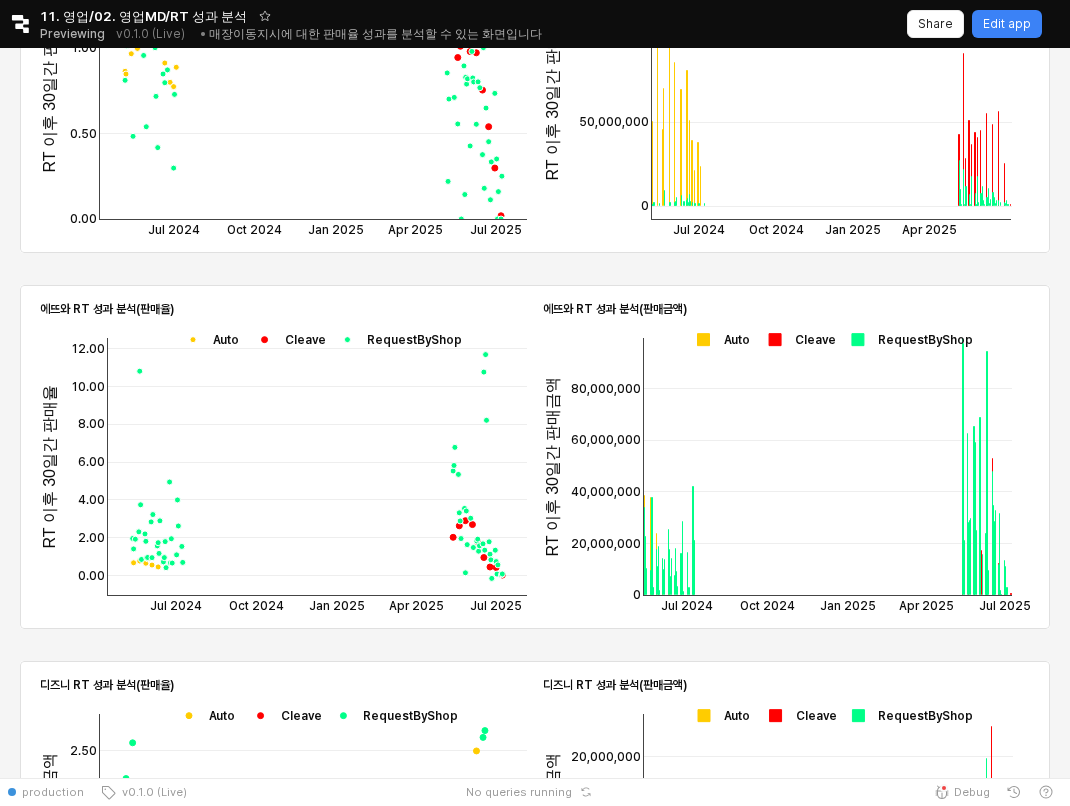 scroll, scrollTop: 1199, scrollLeft: 0, axis: vertical 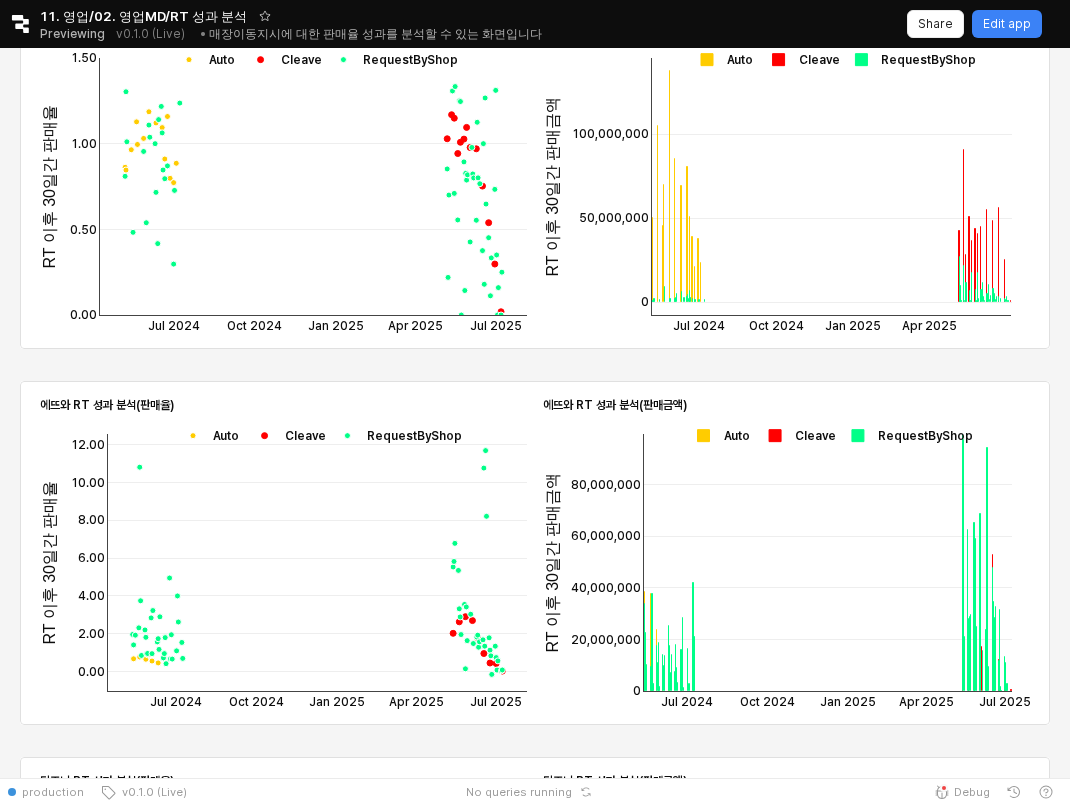 click at bounding box center [718, 435] 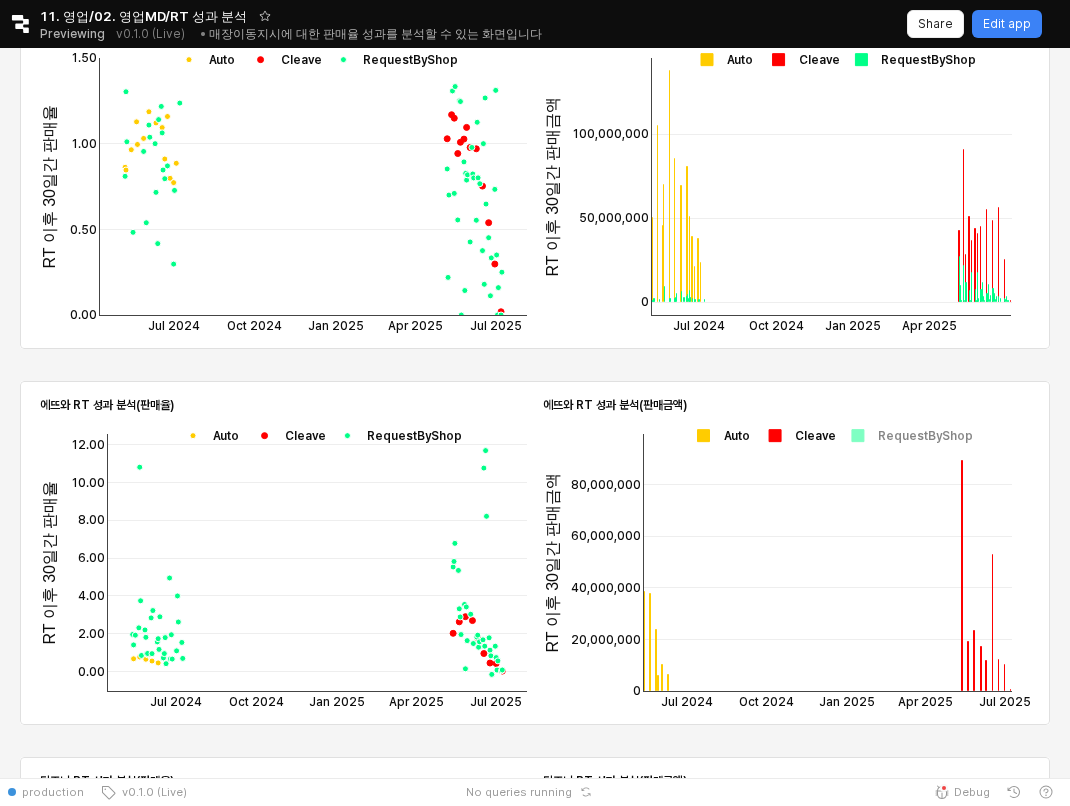 click at bounding box center [718, 435] 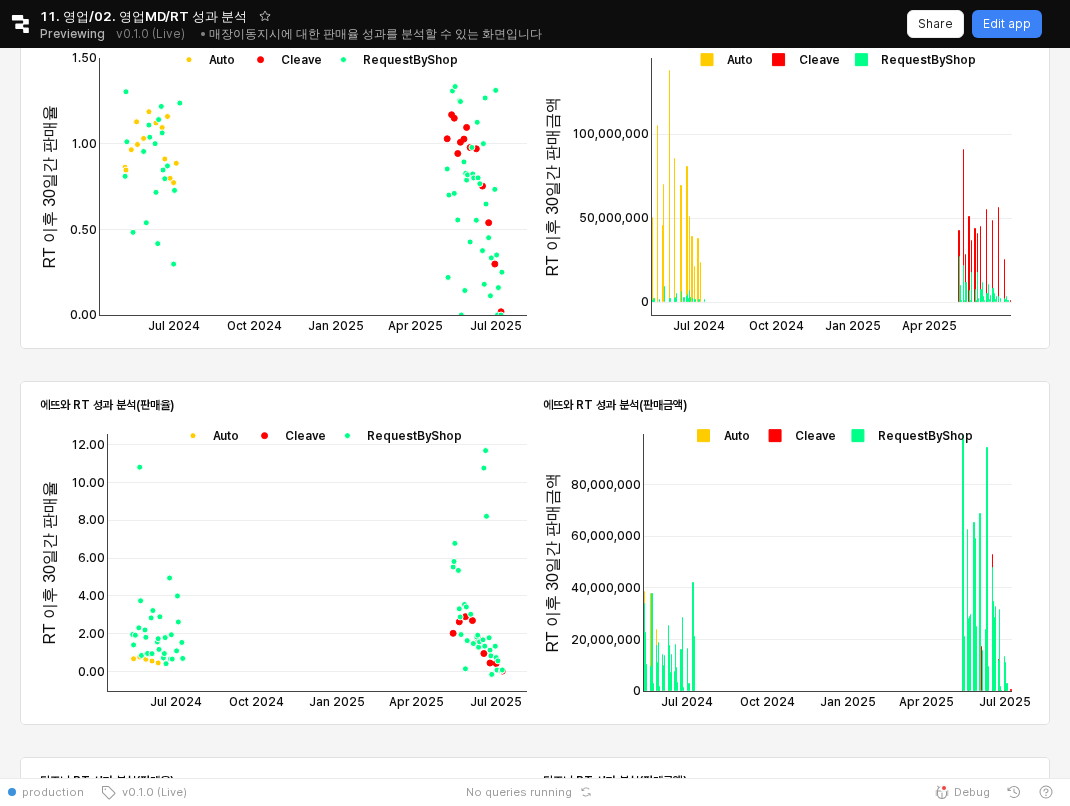click at bounding box center (718, 435) 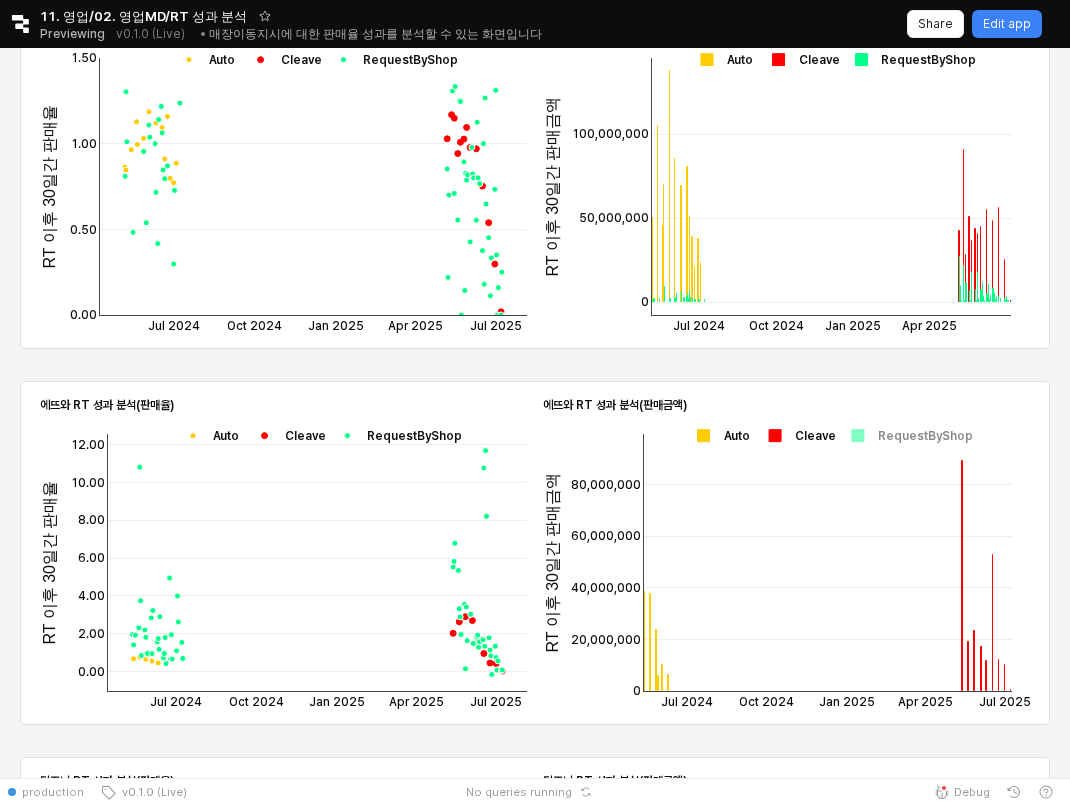 click at bounding box center (718, 435) 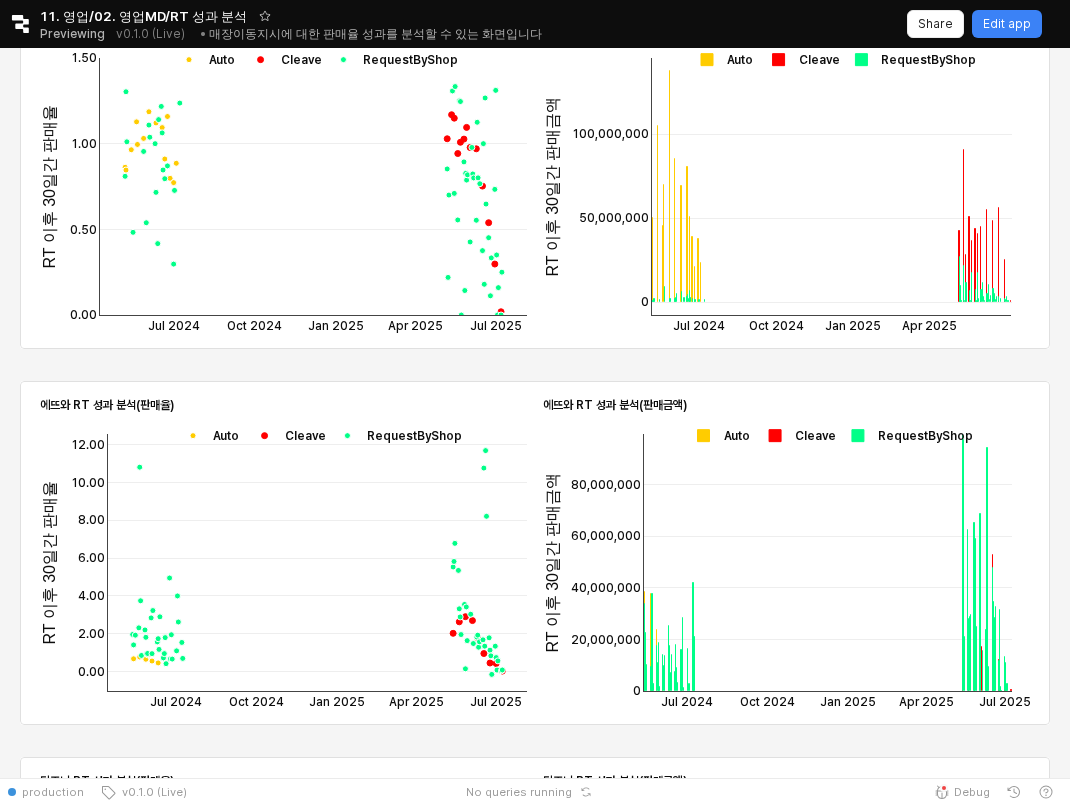 click at bounding box center [718, 435] 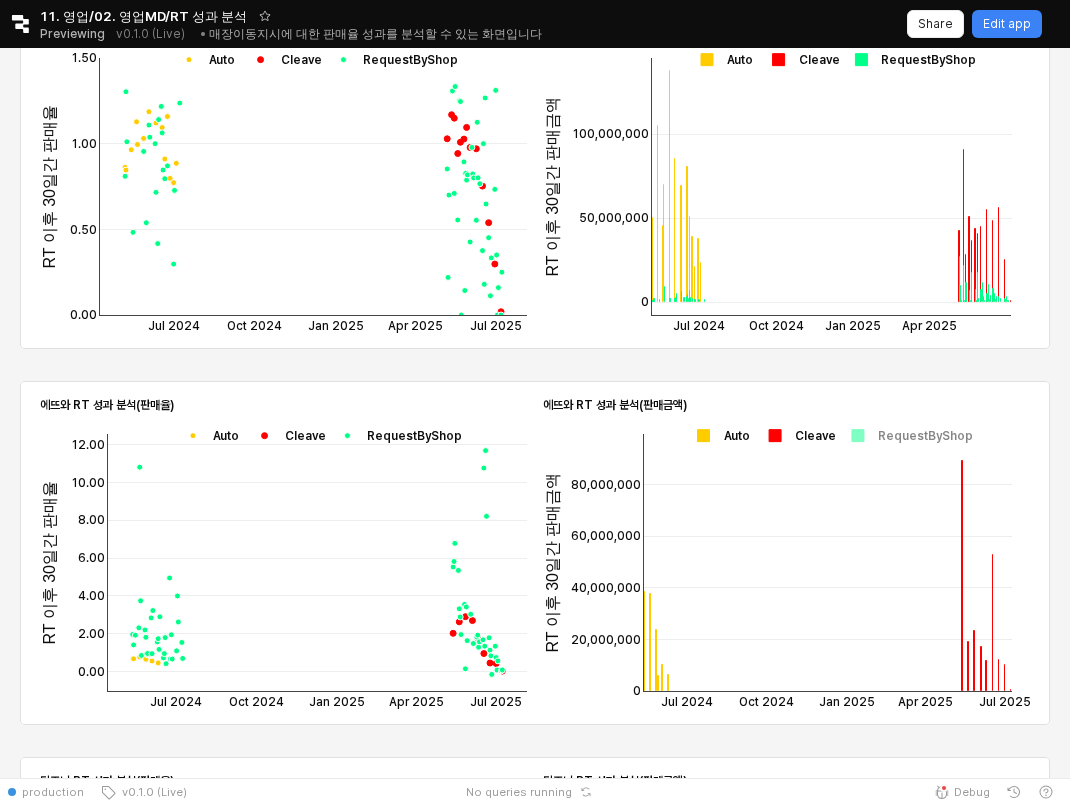 click at bounding box center [718, 435] 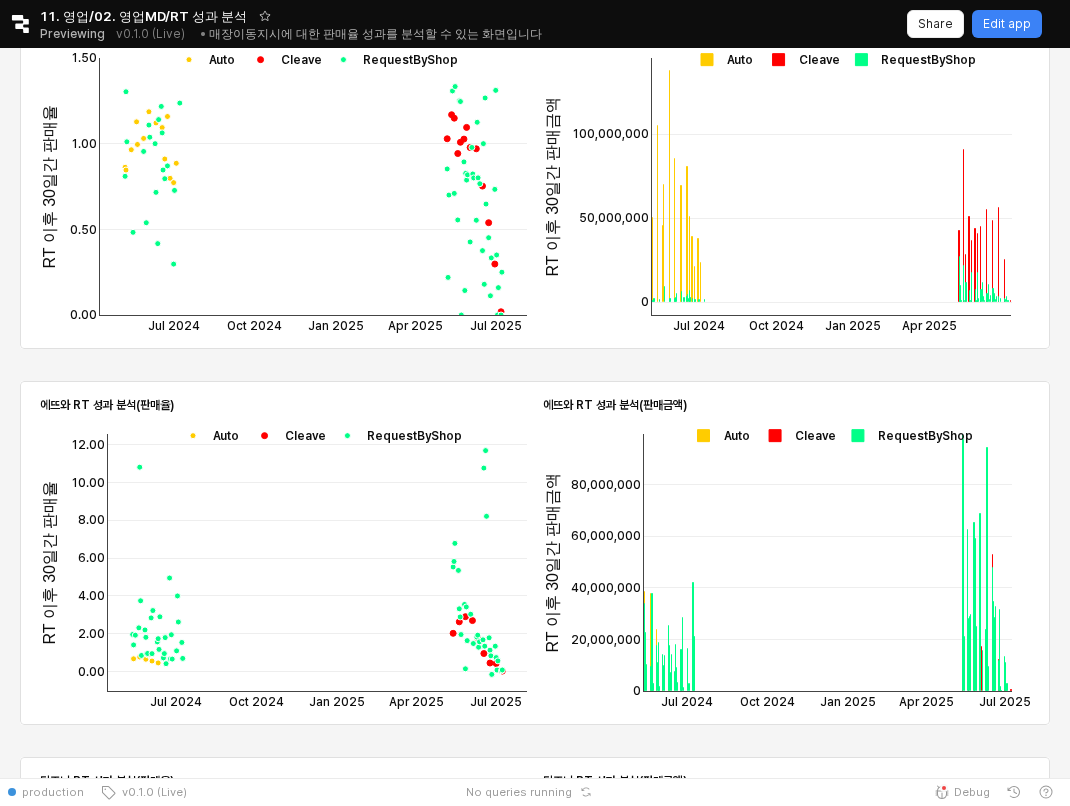 click at bounding box center [718, 435] 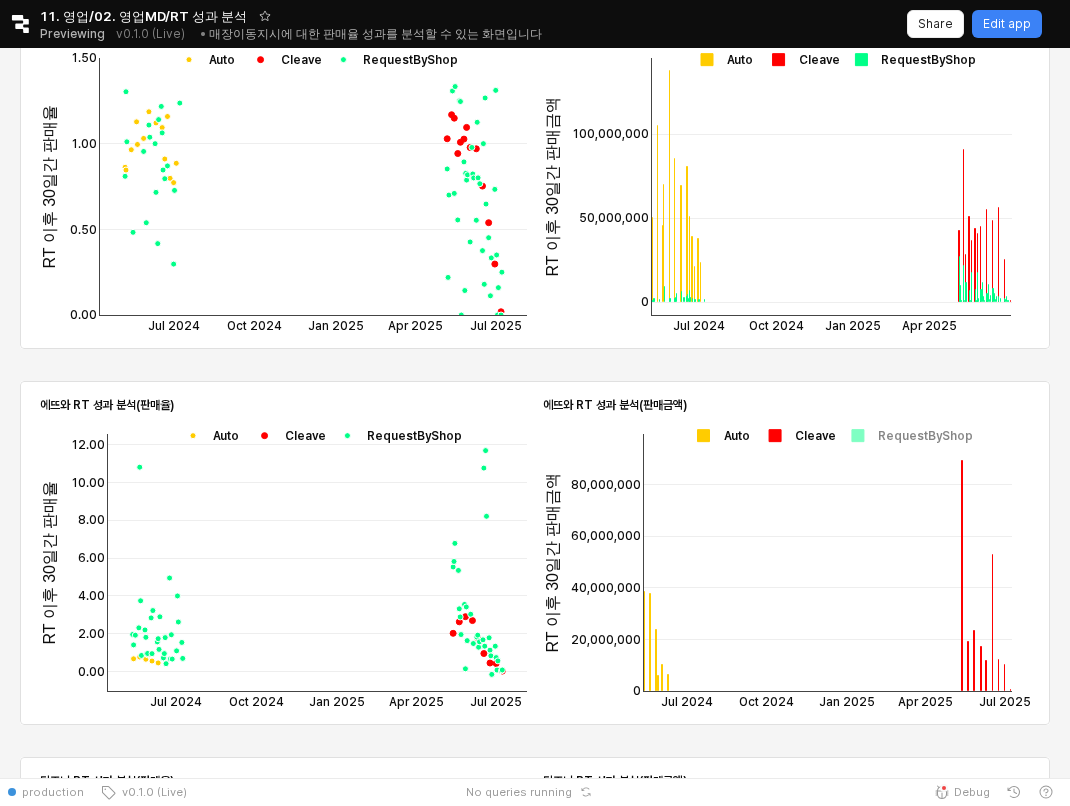 click at bounding box center (718, 435) 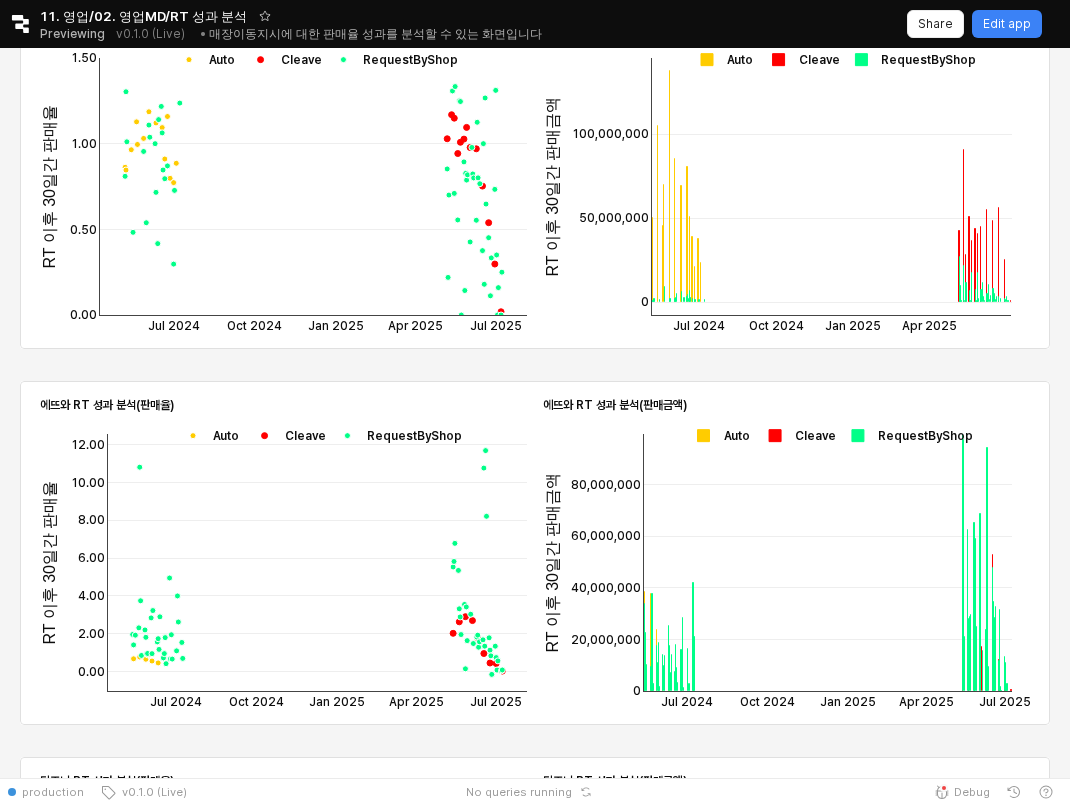 click at bounding box center (718, 435) 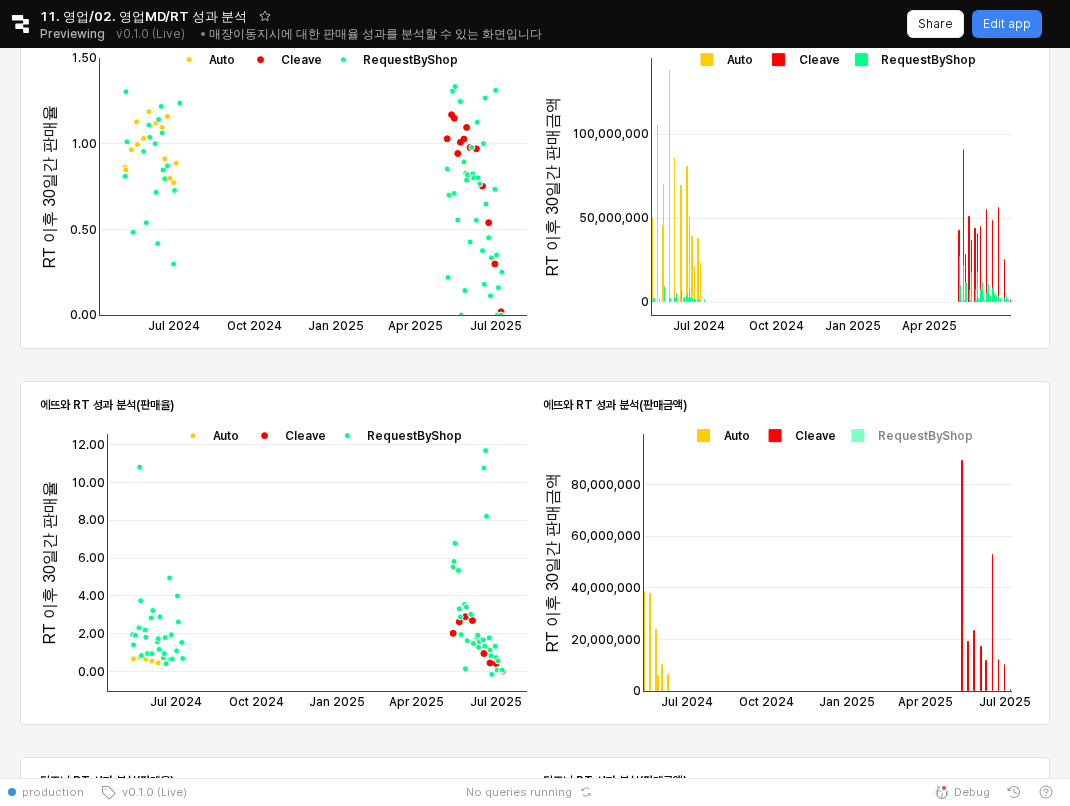 click at bounding box center (718, 435) 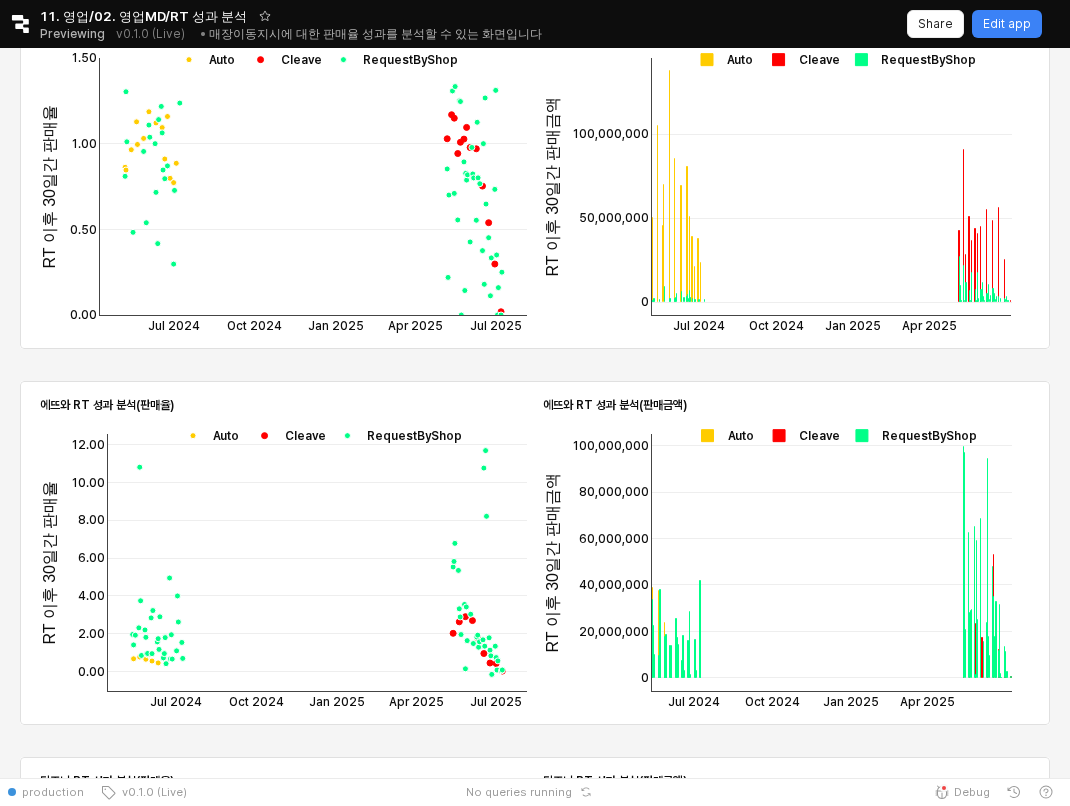 click at bounding box center (722, 435) 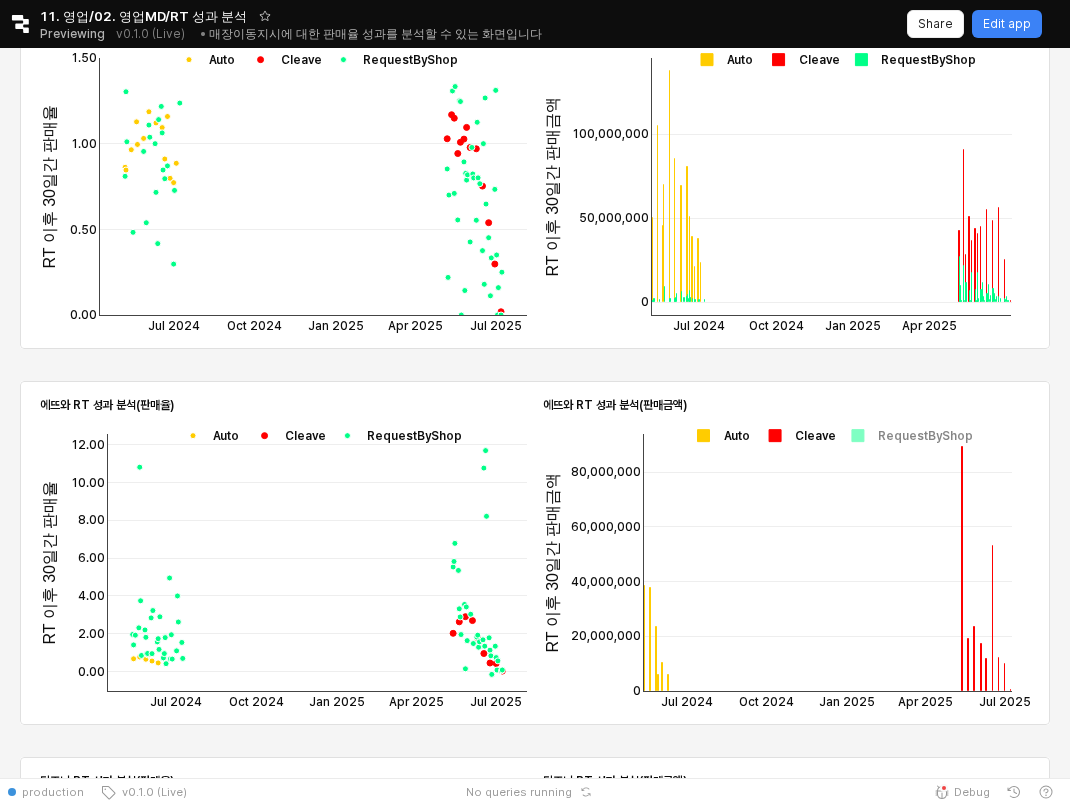 click at bounding box center [718, 435] 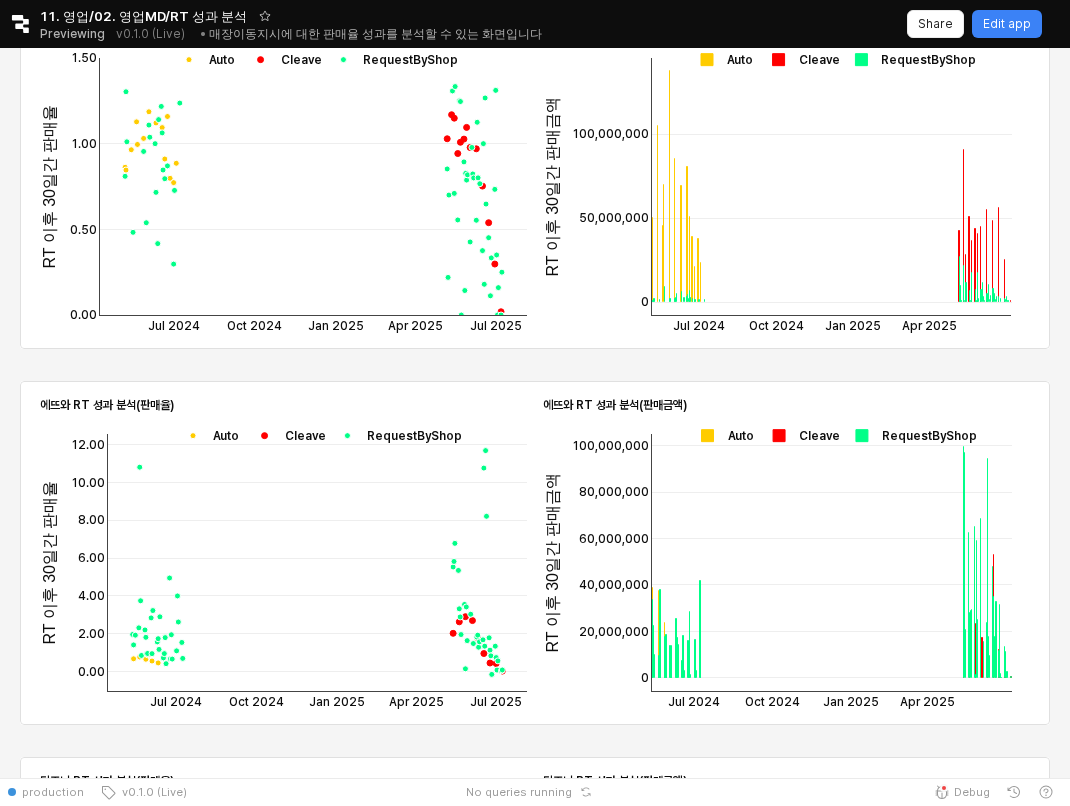 click at bounding box center (722, 435) 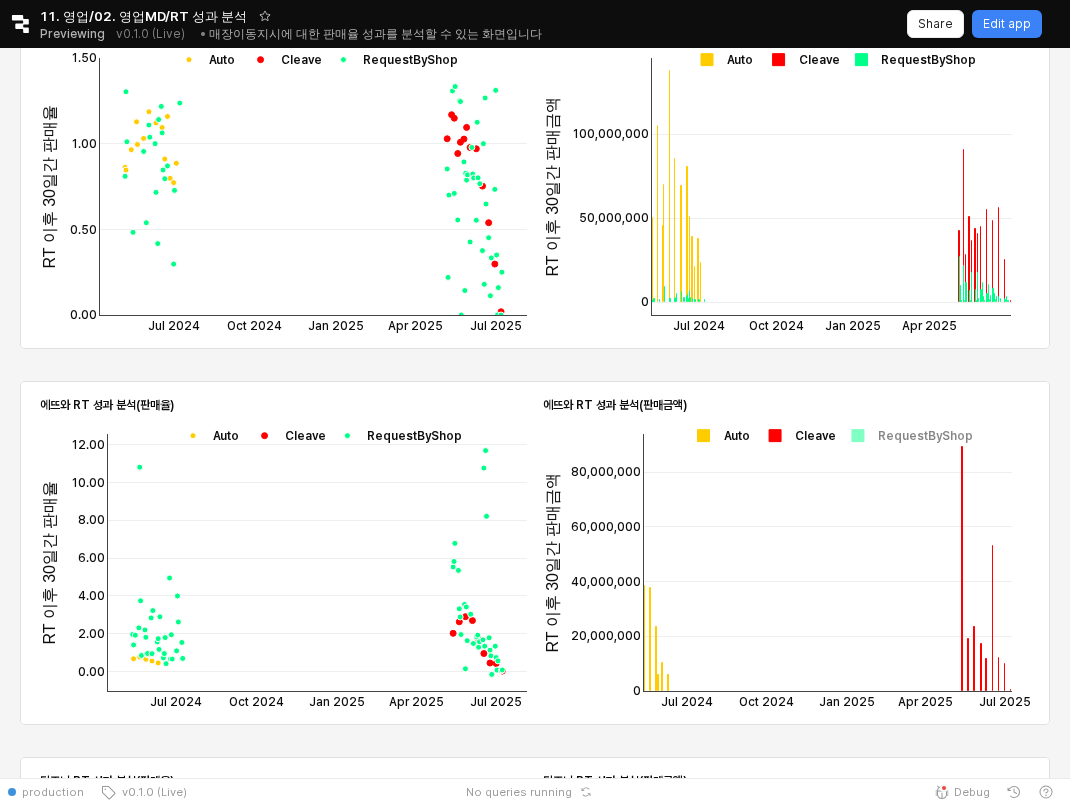 click at bounding box center [718, 435] 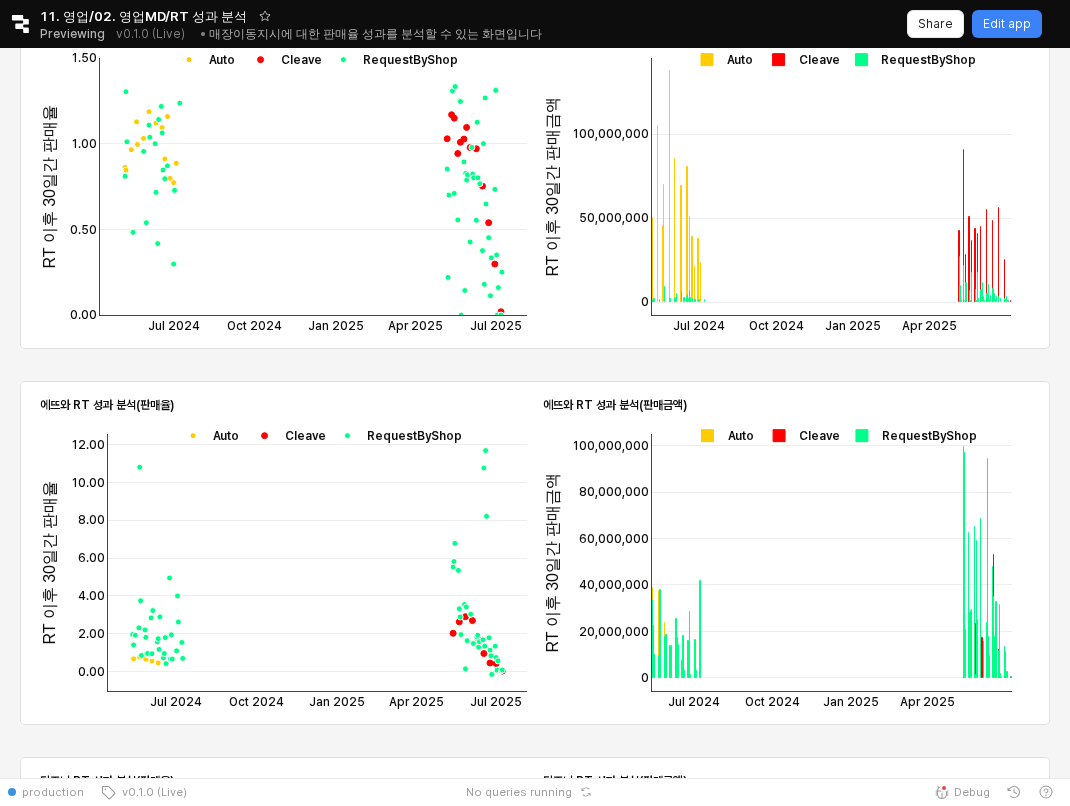 click at bounding box center (722, 435) 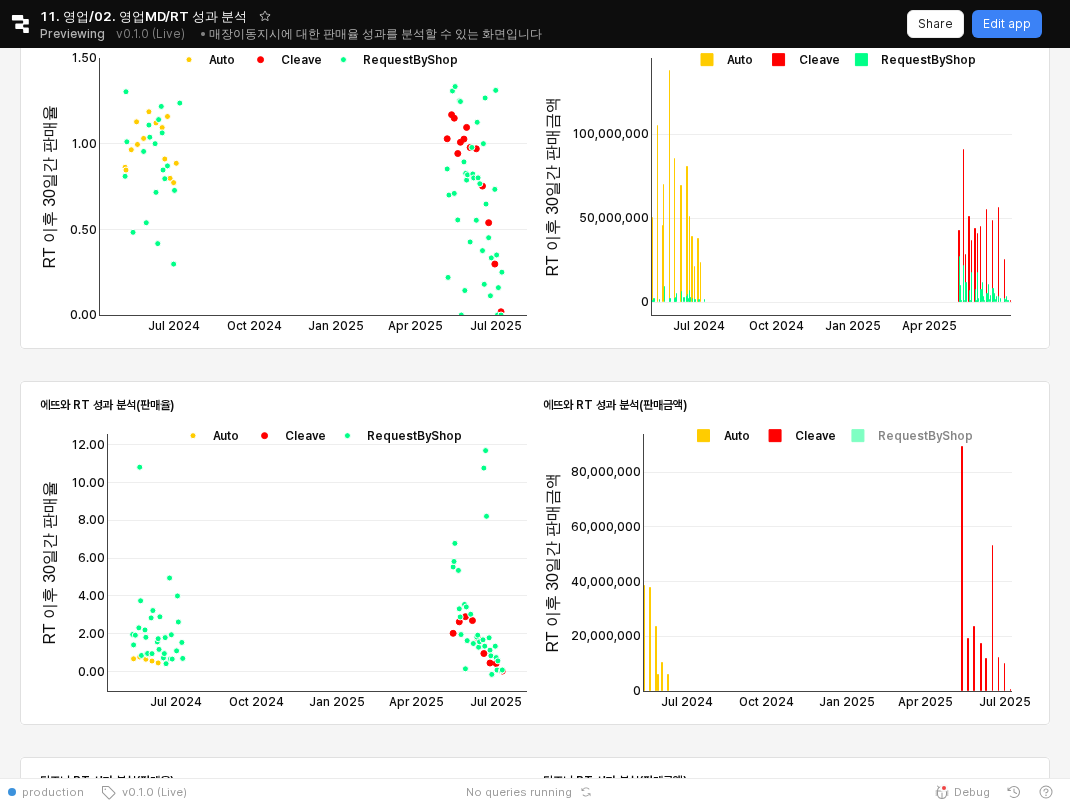 click at bounding box center [718, 435] 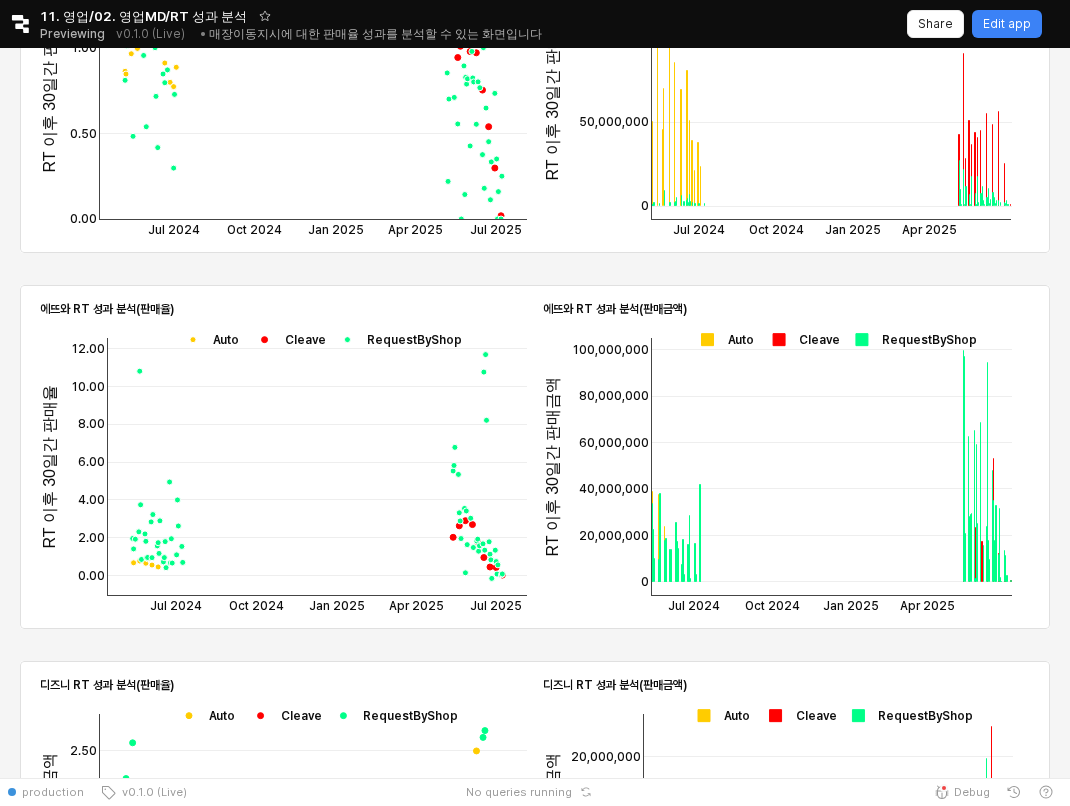 scroll, scrollTop: 1594, scrollLeft: 0, axis: vertical 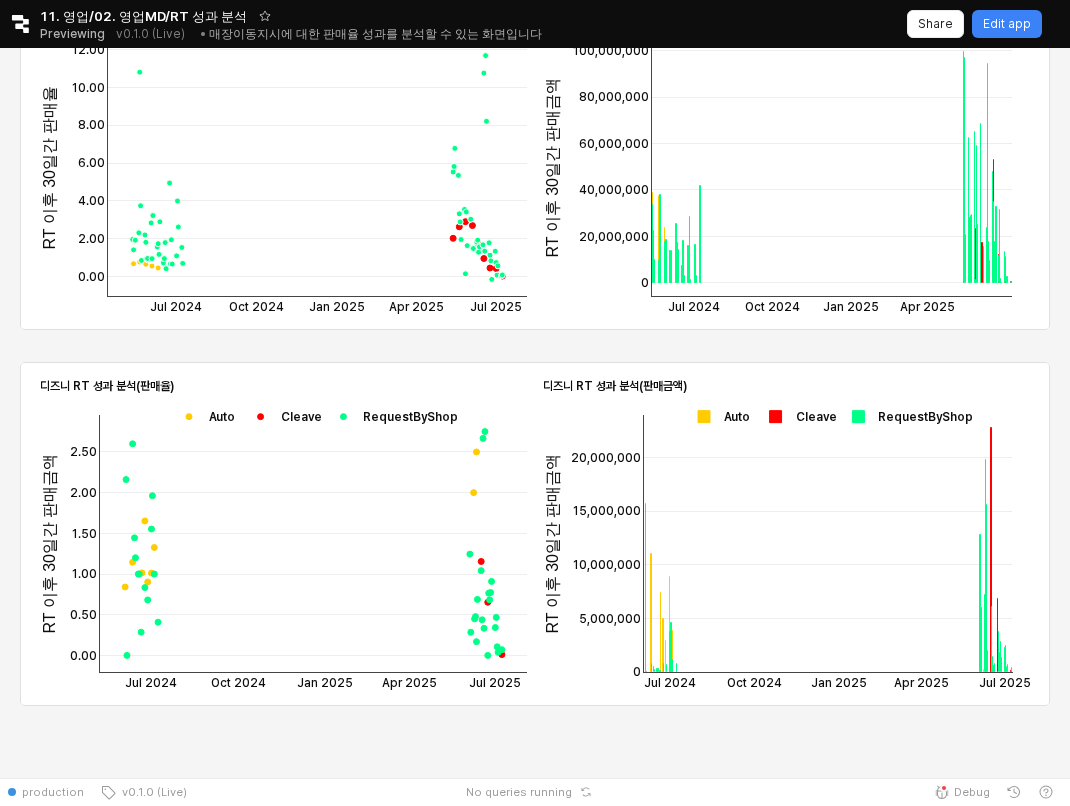 click at bounding box center [828, 416] 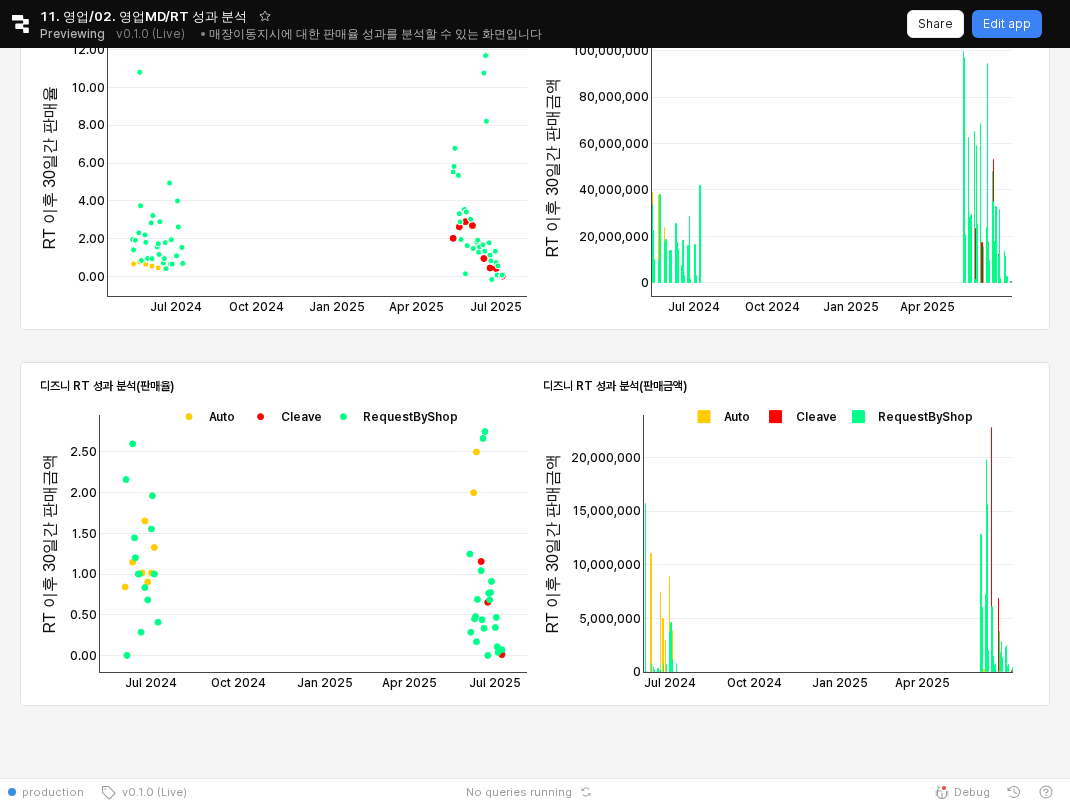 click at bounding box center (718, 416) 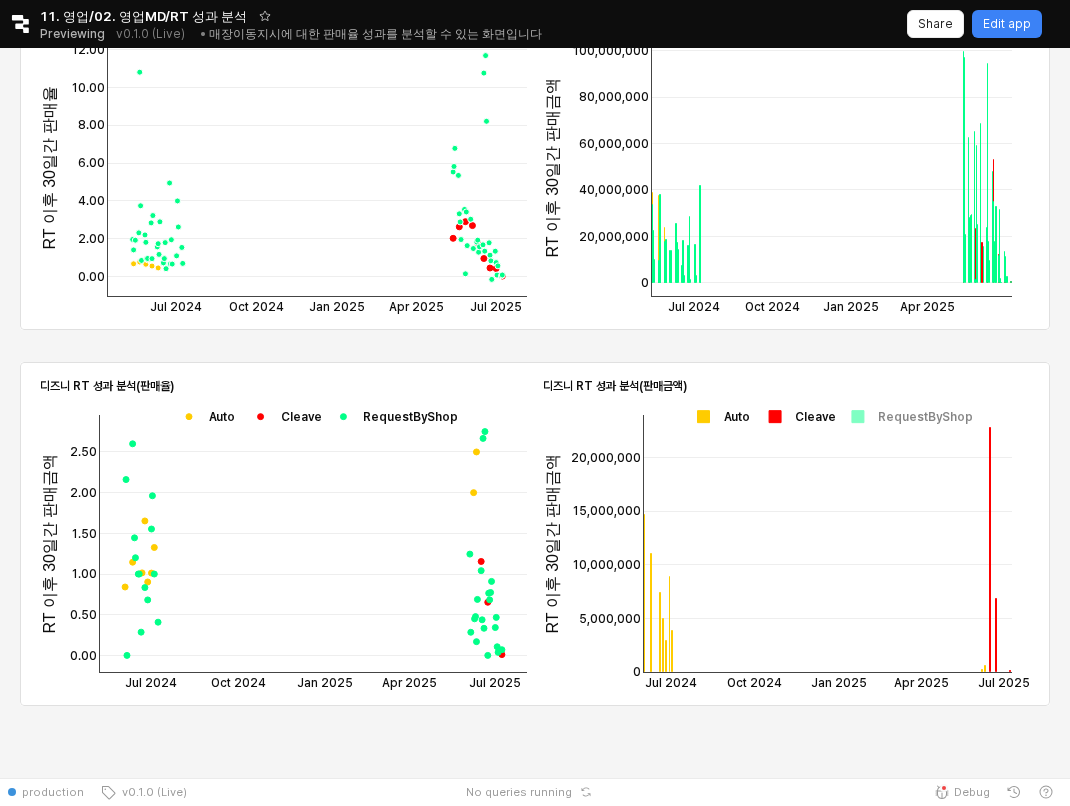 click at bounding box center [718, 416] 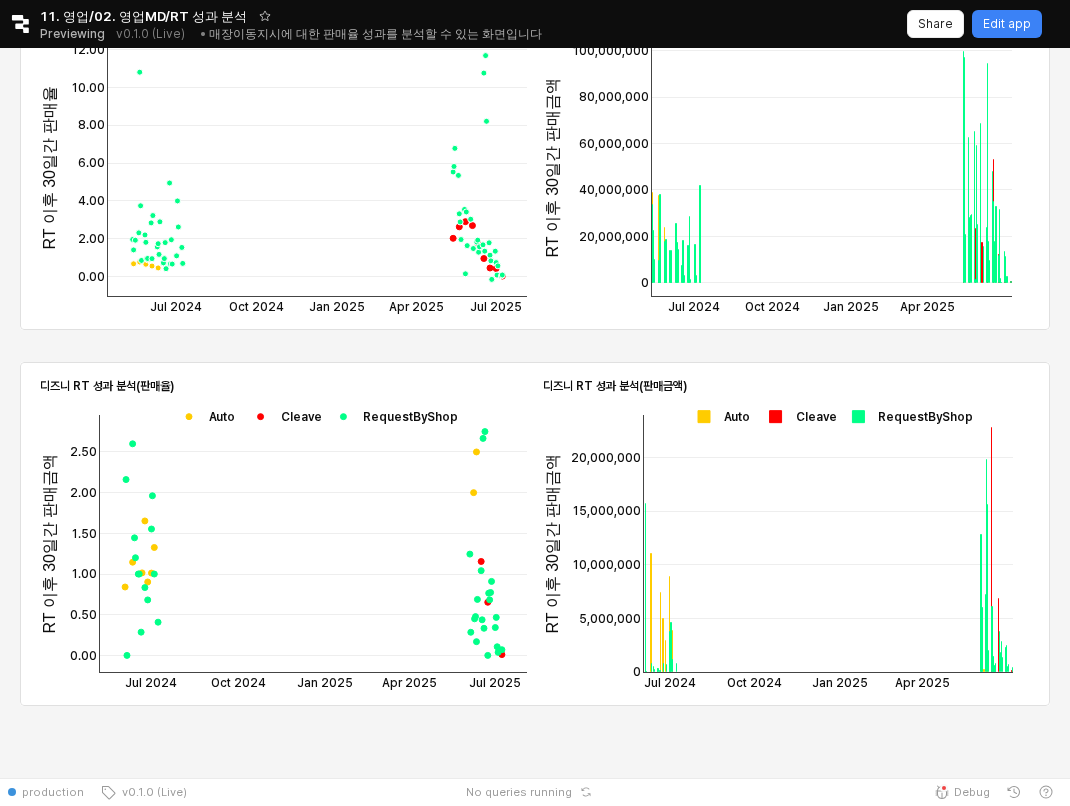 click at bounding box center [718, 416] 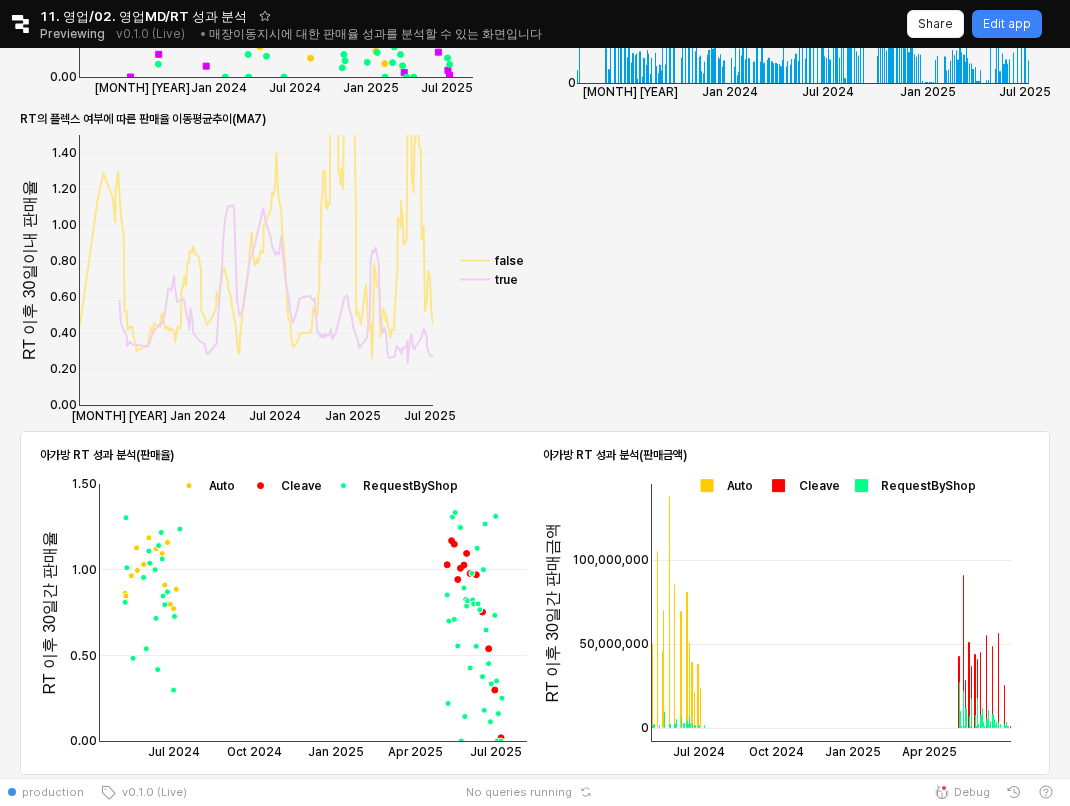 scroll, scrollTop: 0, scrollLeft: 0, axis: both 